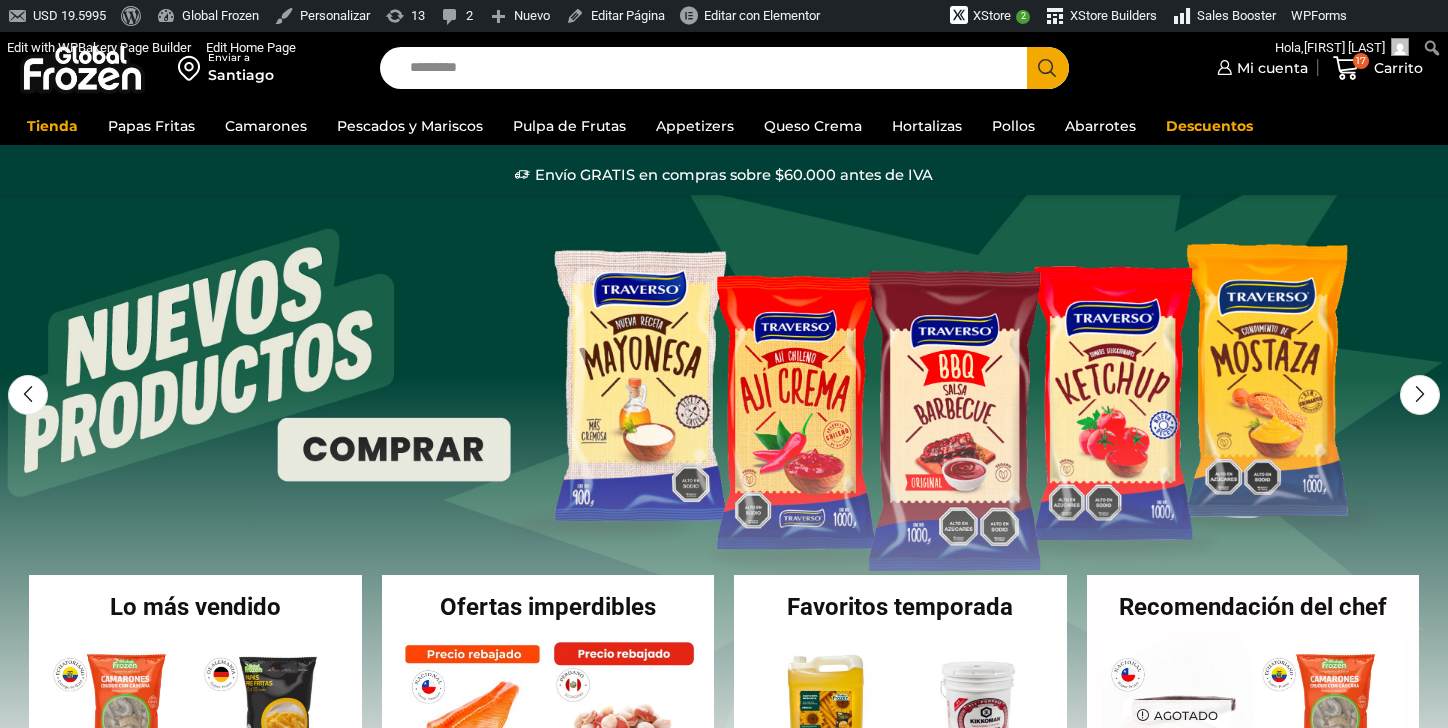 scroll, scrollTop: 0, scrollLeft: 0, axis: both 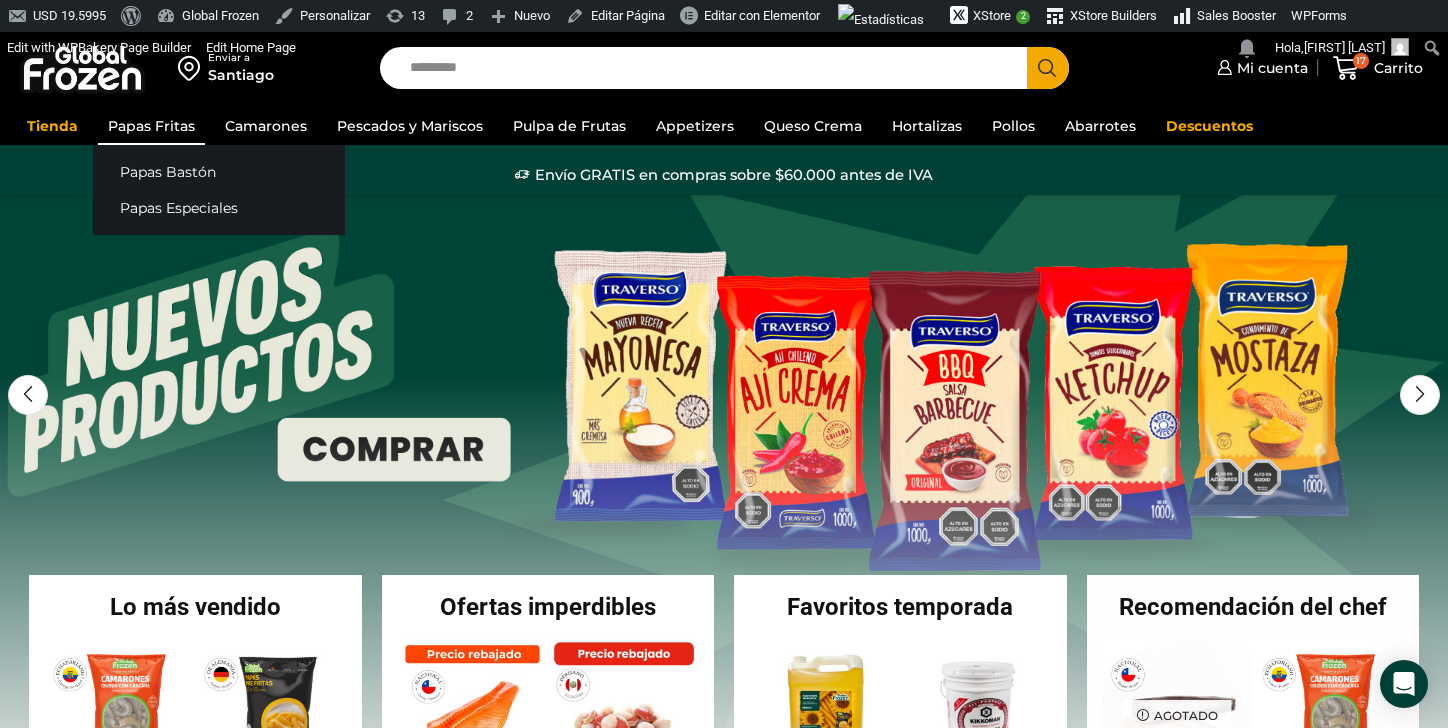 click on "Papas Fritas" at bounding box center (151, 126) 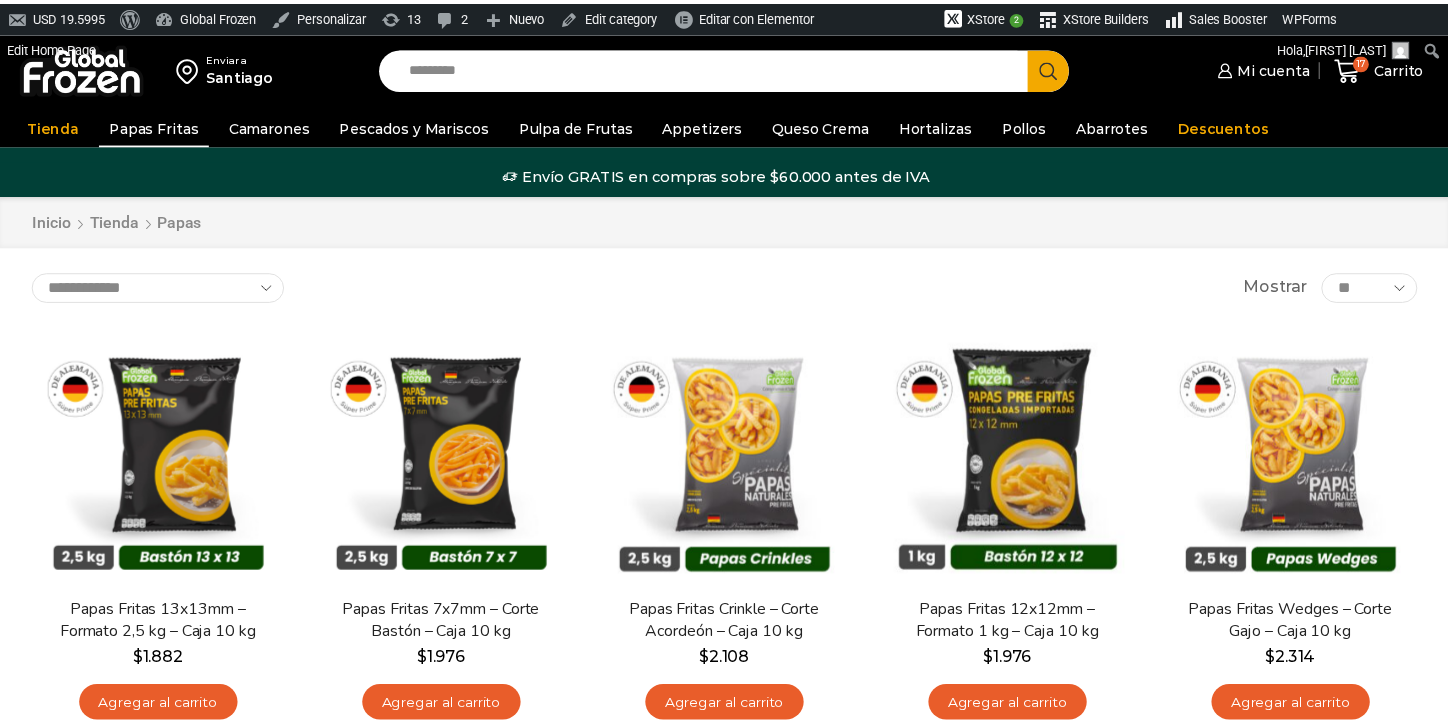 scroll, scrollTop: 0, scrollLeft: 0, axis: both 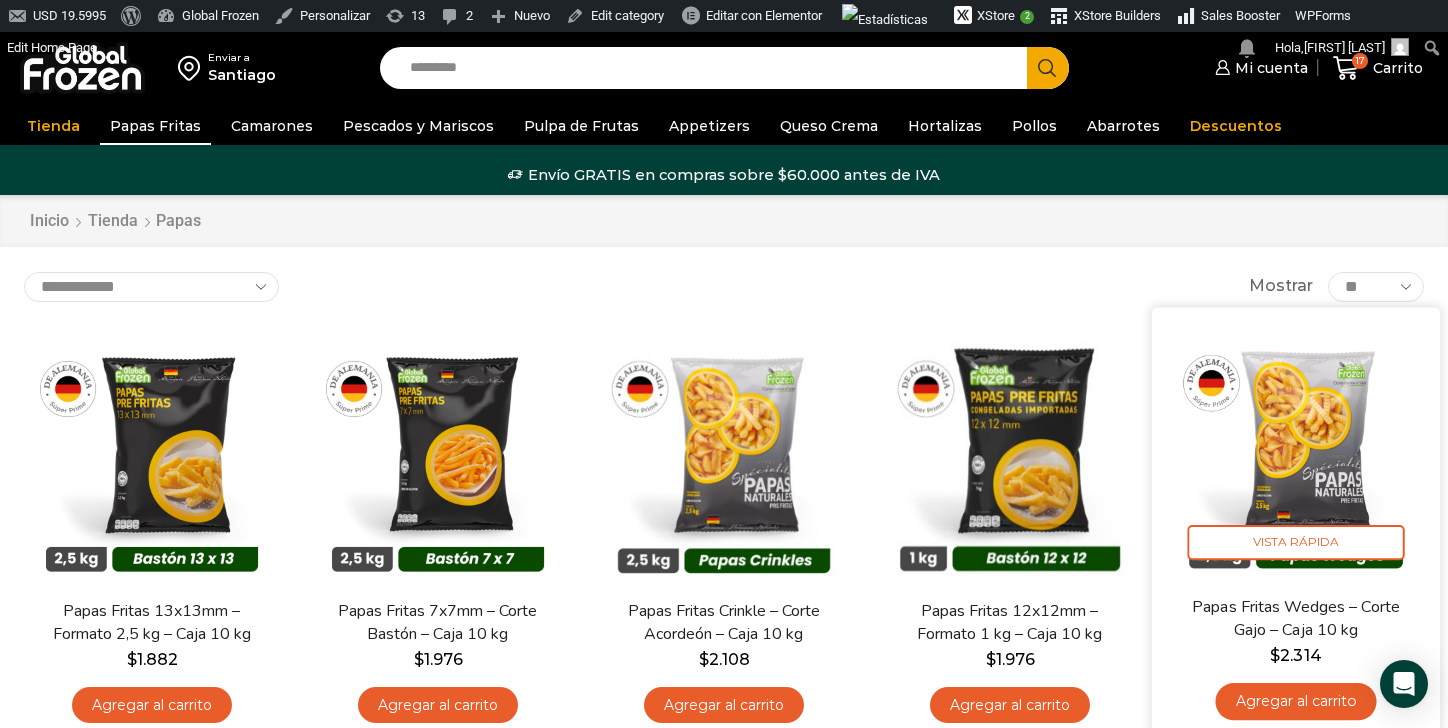 click at bounding box center (1296, 451) 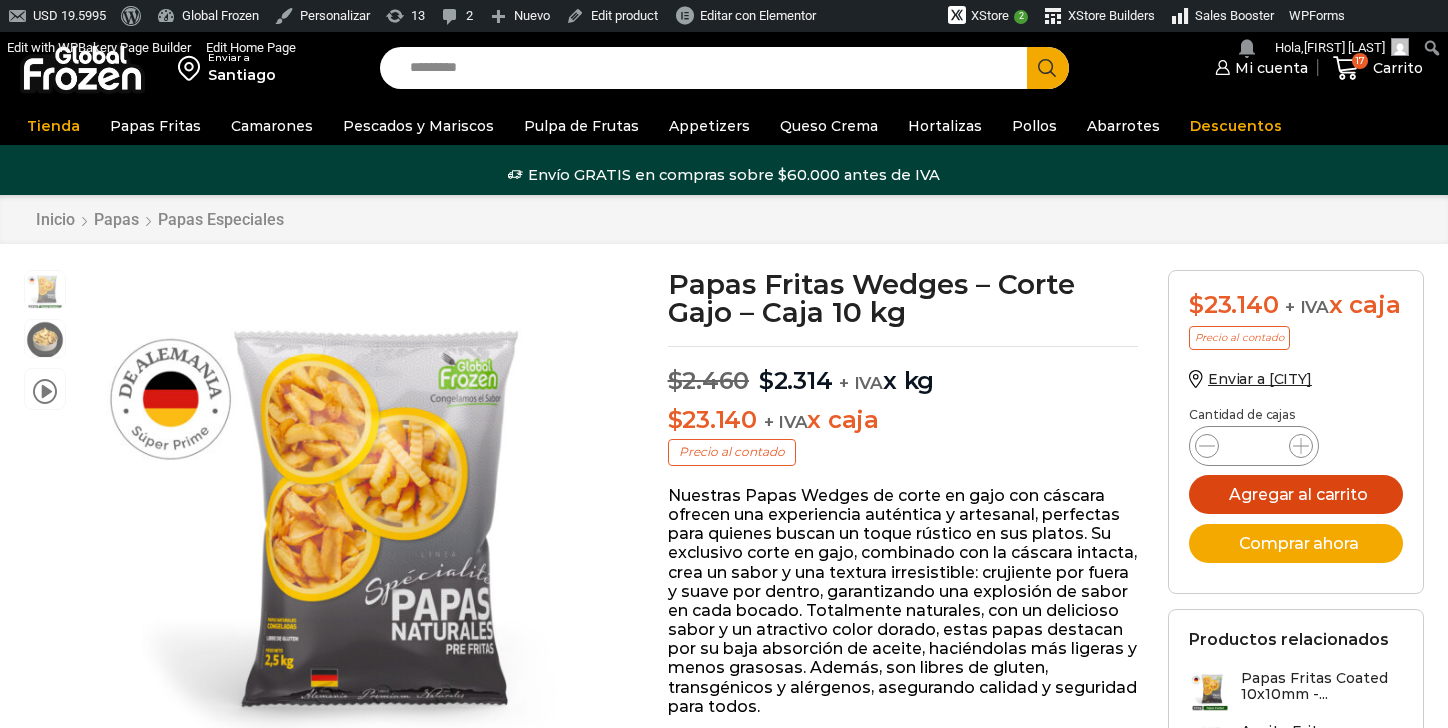 scroll, scrollTop: 1, scrollLeft: 0, axis: vertical 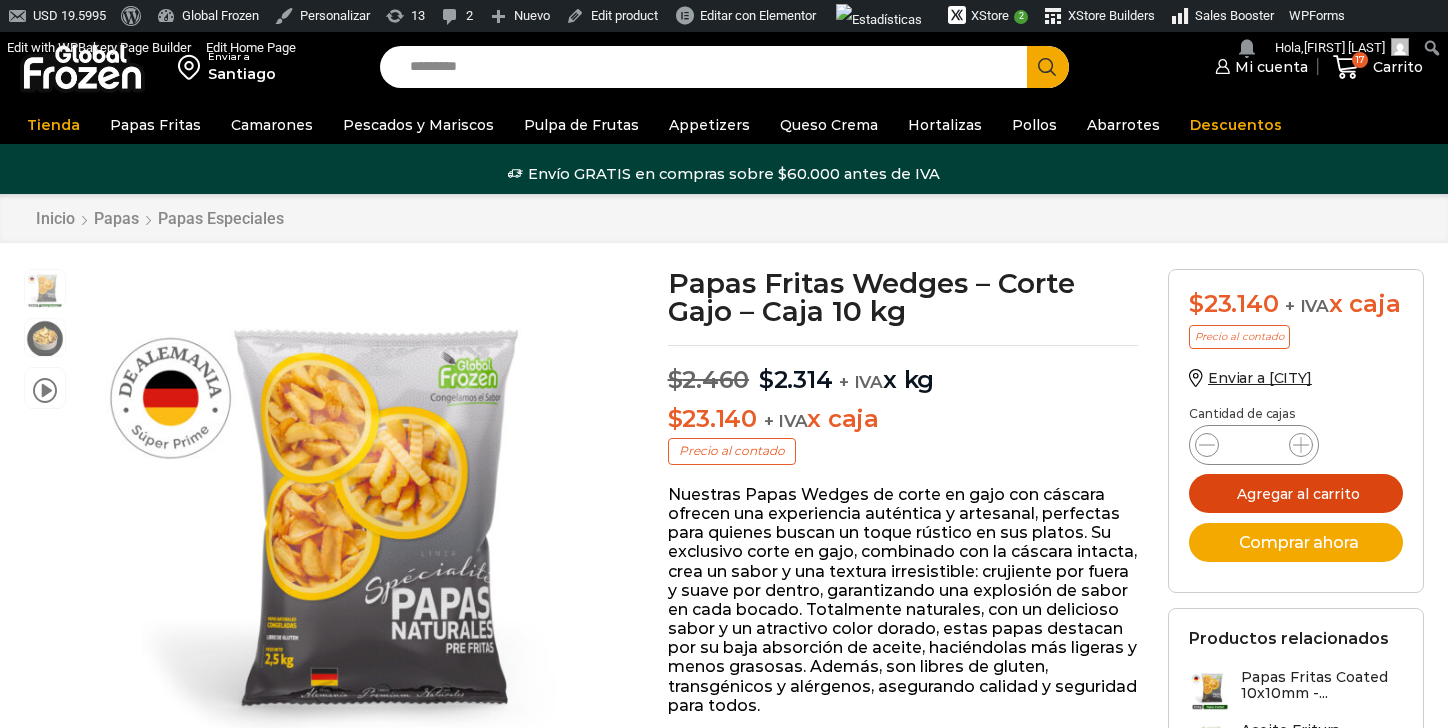 click on "Agregar al carrito" at bounding box center (1296, 493) 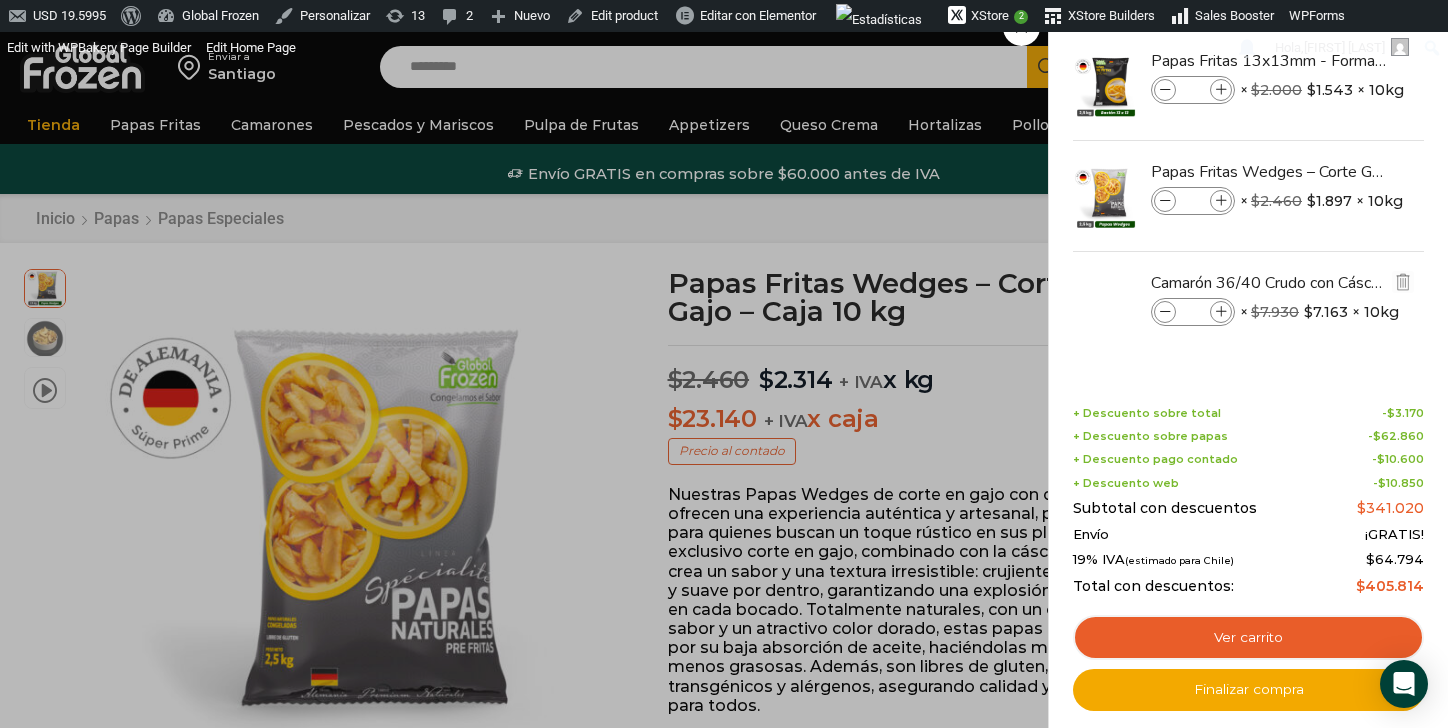 scroll, scrollTop: 0, scrollLeft: 0, axis: both 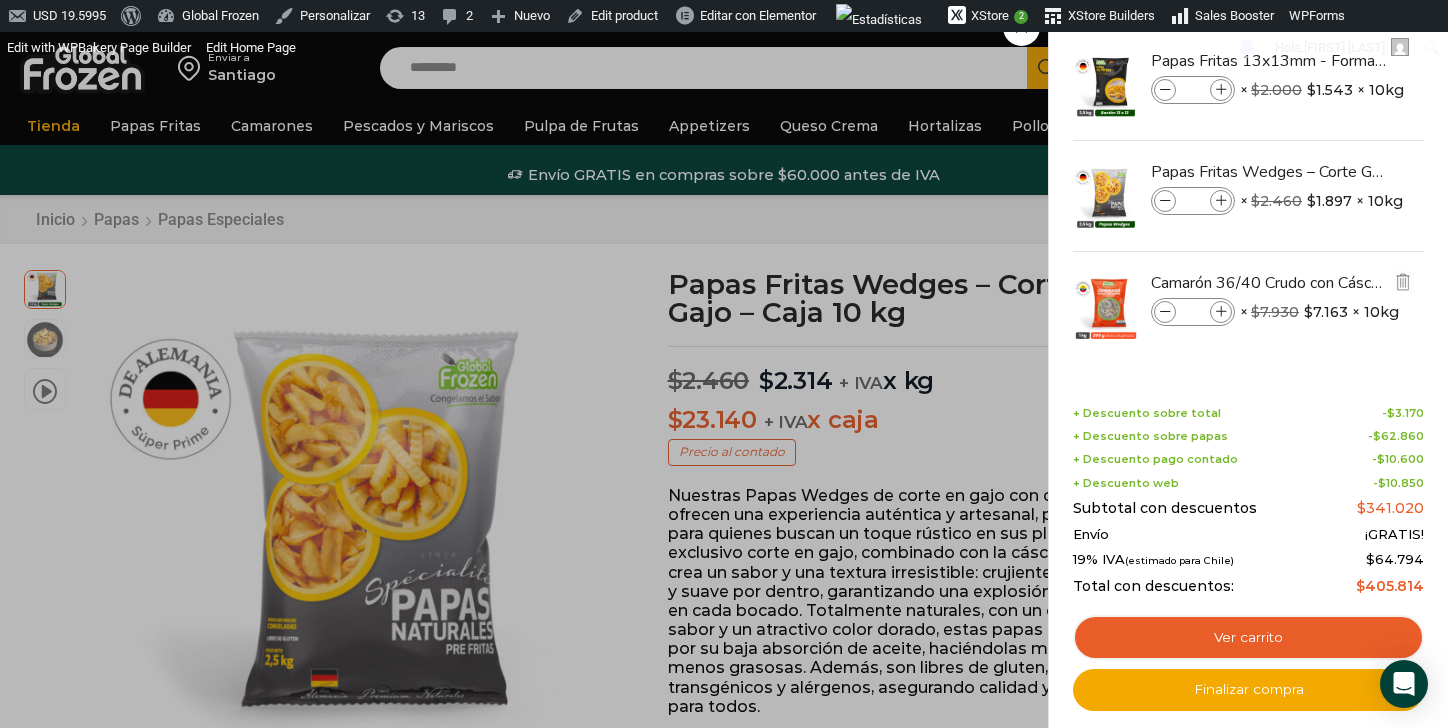 click at bounding box center [1165, 312] 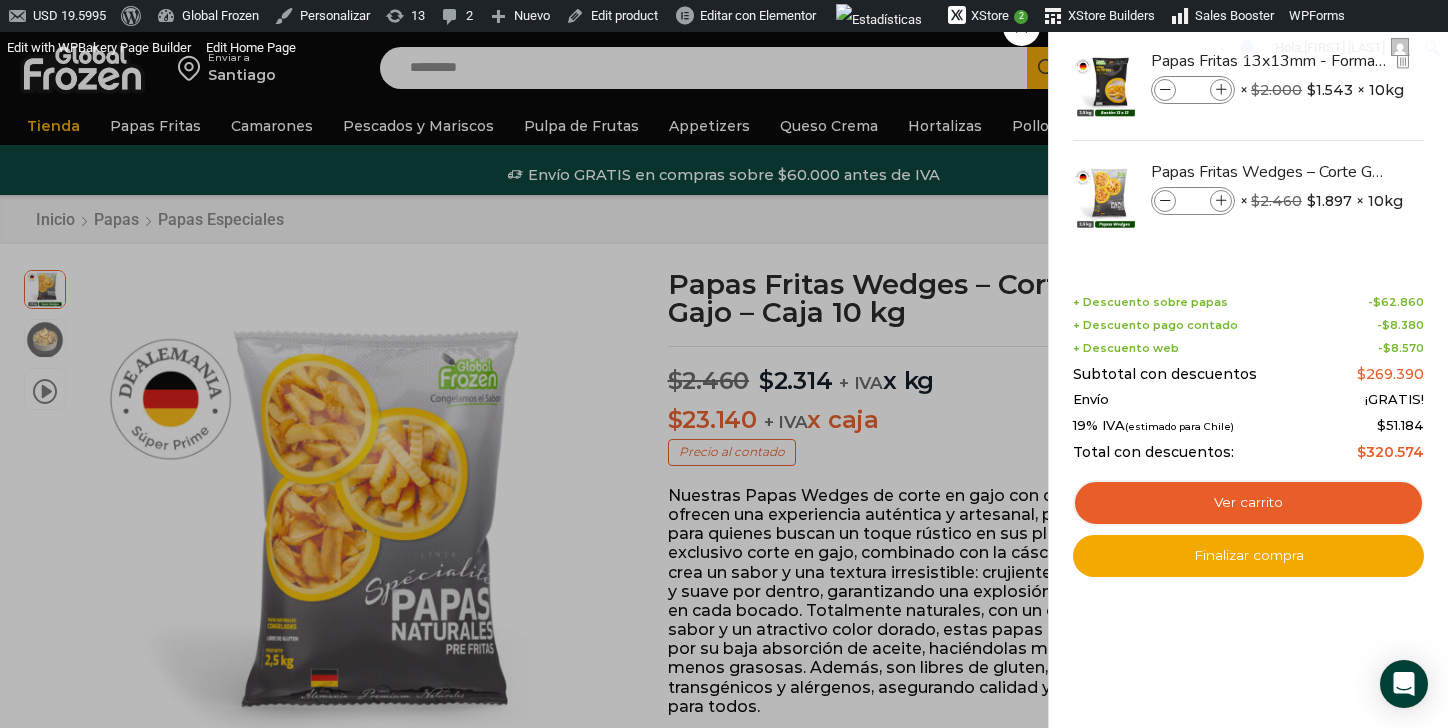 click on "**" at bounding box center [1193, 90] 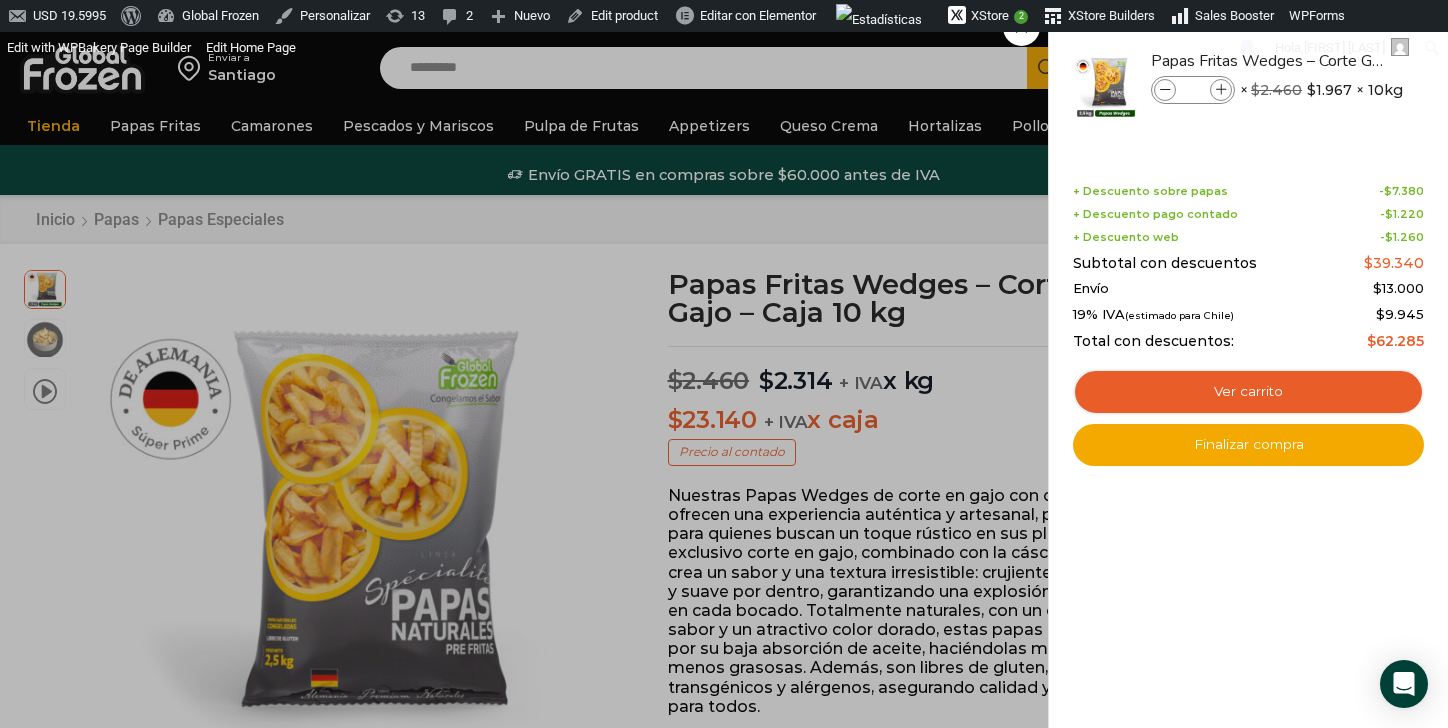 click on "Shopping cart                     (2)
+ Descuento sobre papas - $ [PRICE]
+ Descuento pago contado - $ [PRICE]
+ Descuento web - $ [PRICE]
Subtotal con descuentos $ [PRICE]
Envío $ [PRICE]
19% IVA  (estimado para [COUNTRY]) $ [PRICE]
Total con descuentos: $ [PRICE]
Ver carrito Finalizar compra" at bounding box center [1248, 310] 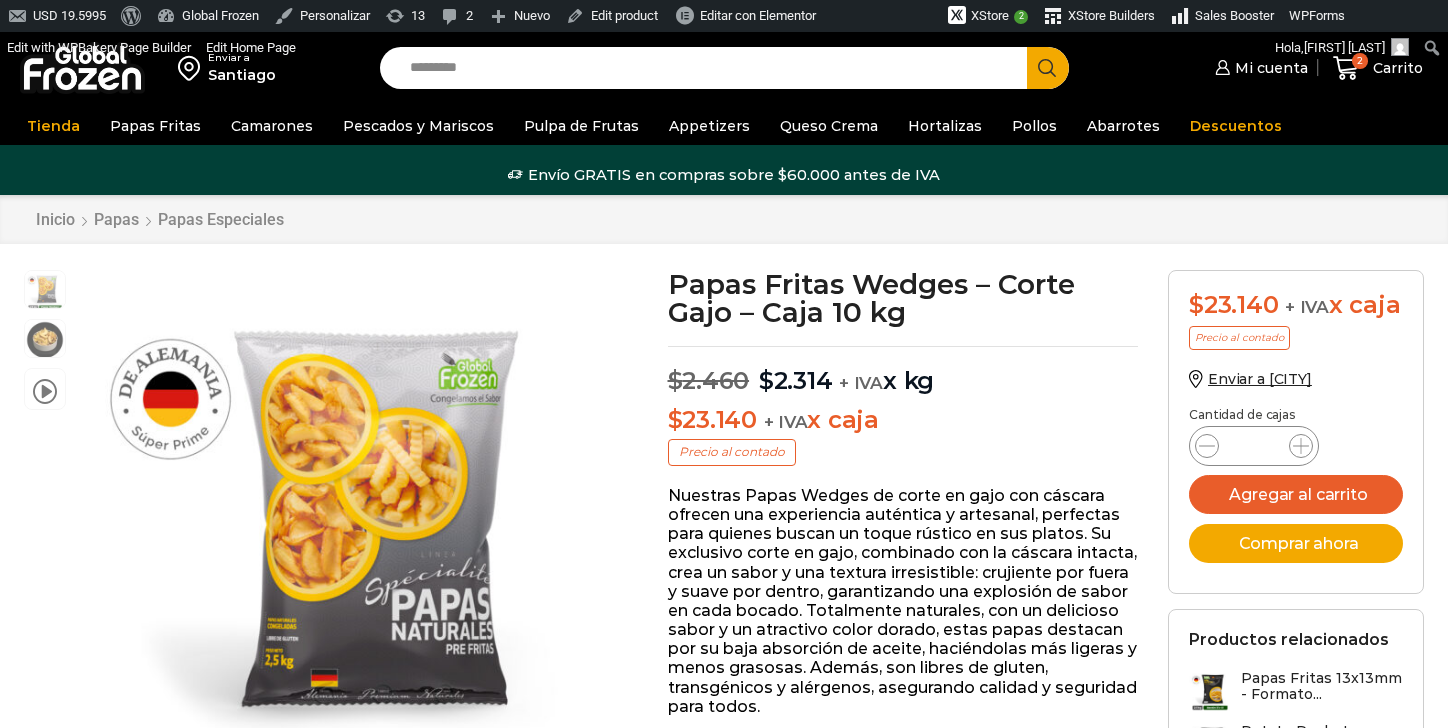 scroll, scrollTop: 0, scrollLeft: 0, axis: both 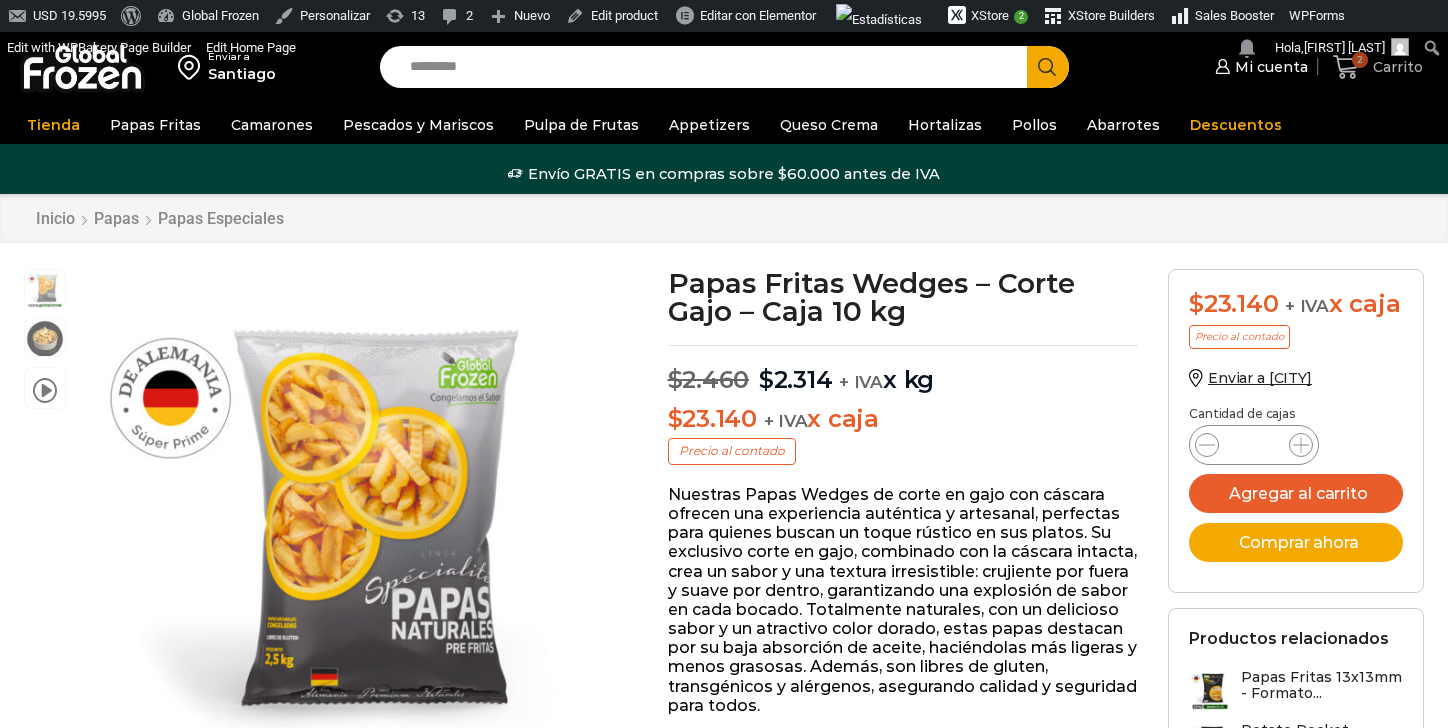 click on "2
Carrito" at bounding box center (1378, 67) 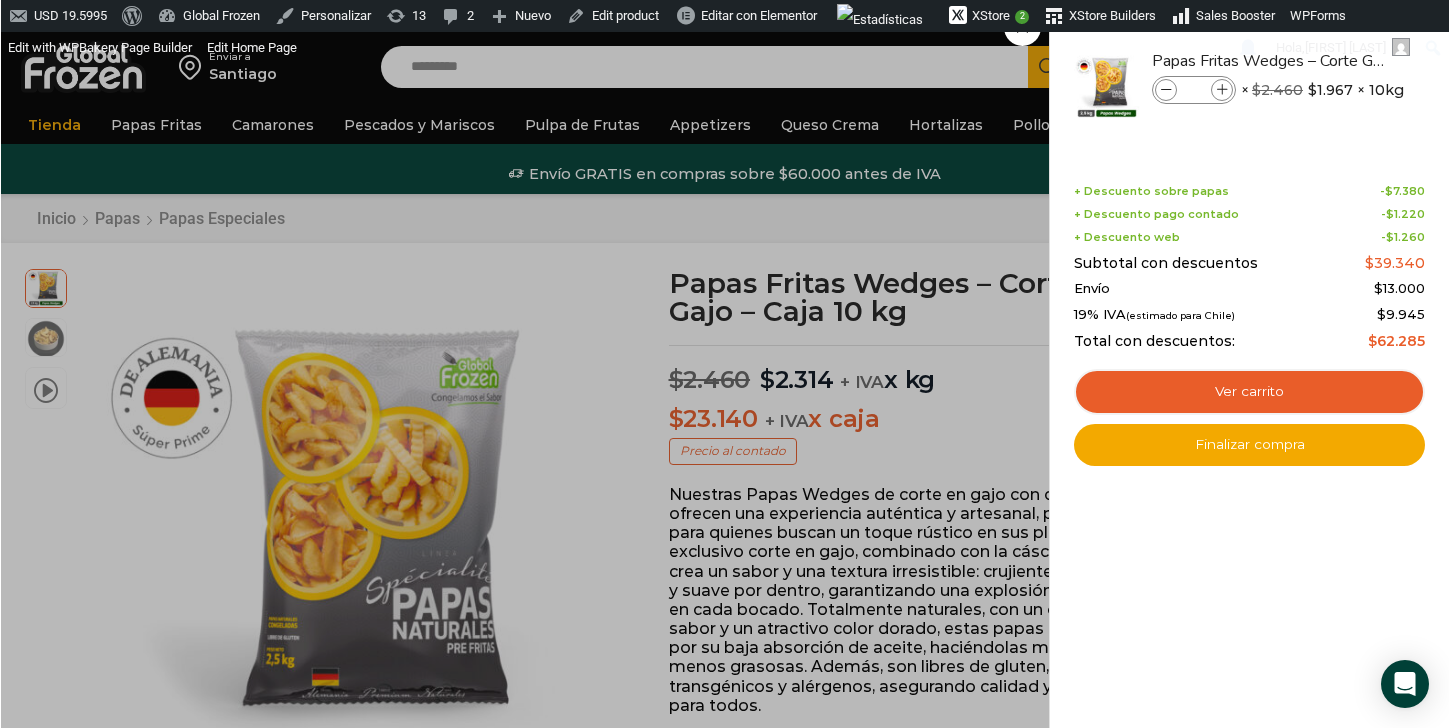 scroll, scrollTop: 0, scrollLeft: 0, axis: both 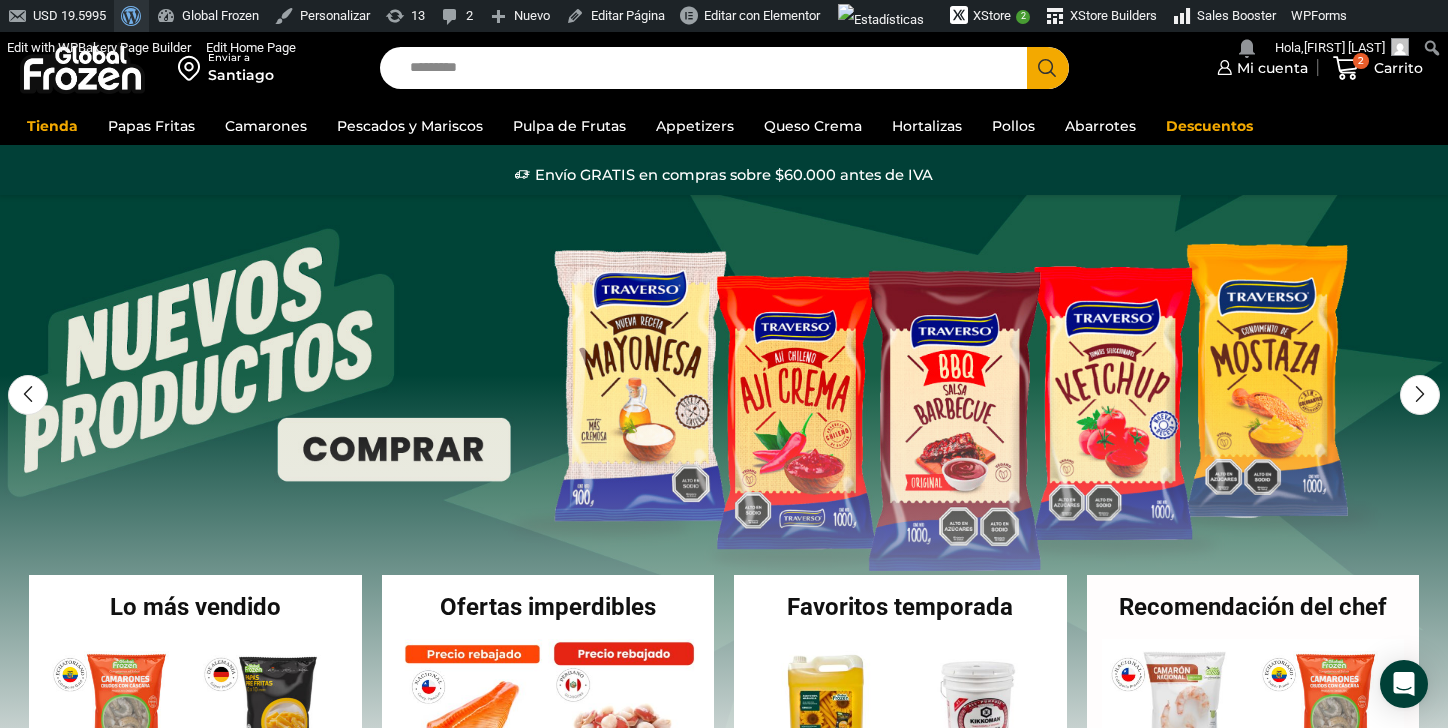 click on "Acerca de WordPress" at bounding box center (131, 16) 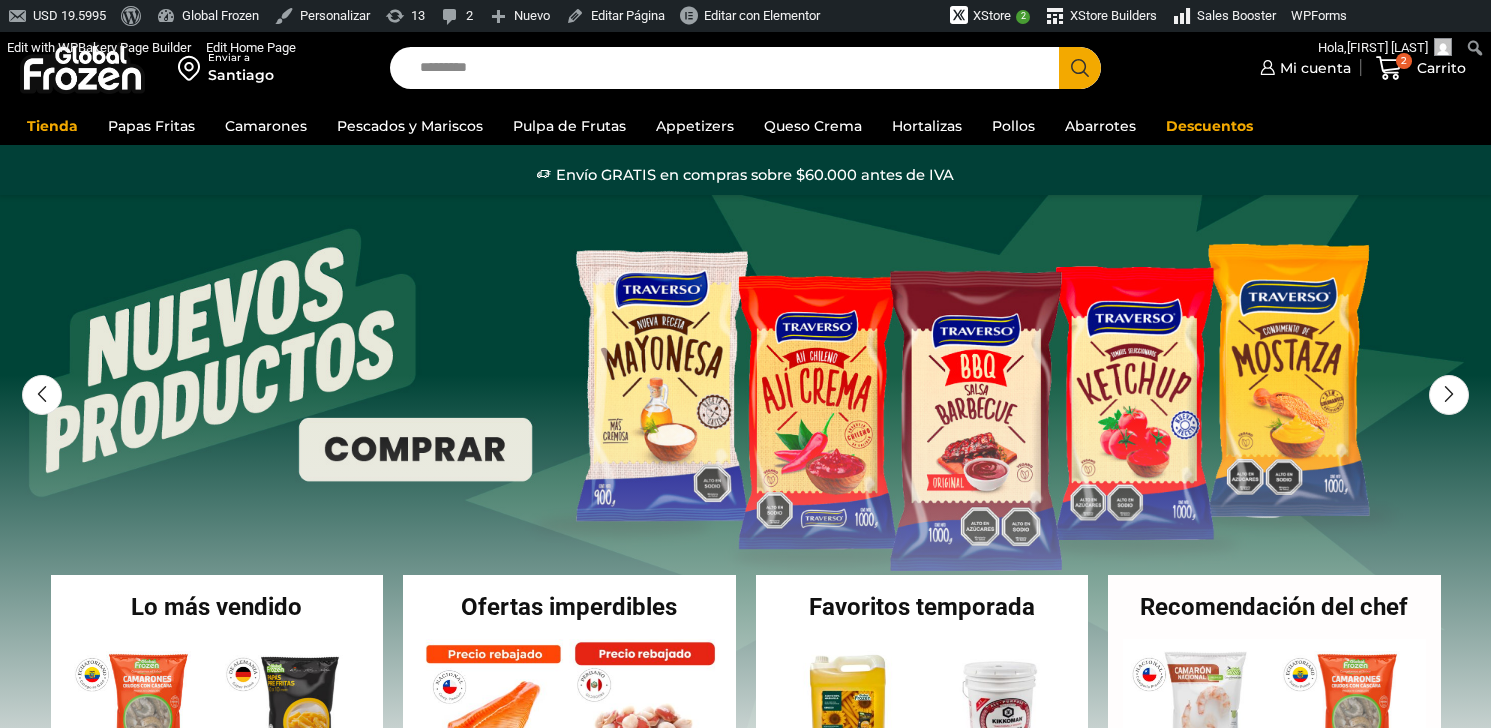 scroll, scrollTop: 0, scrollLeft: 0, axis: both 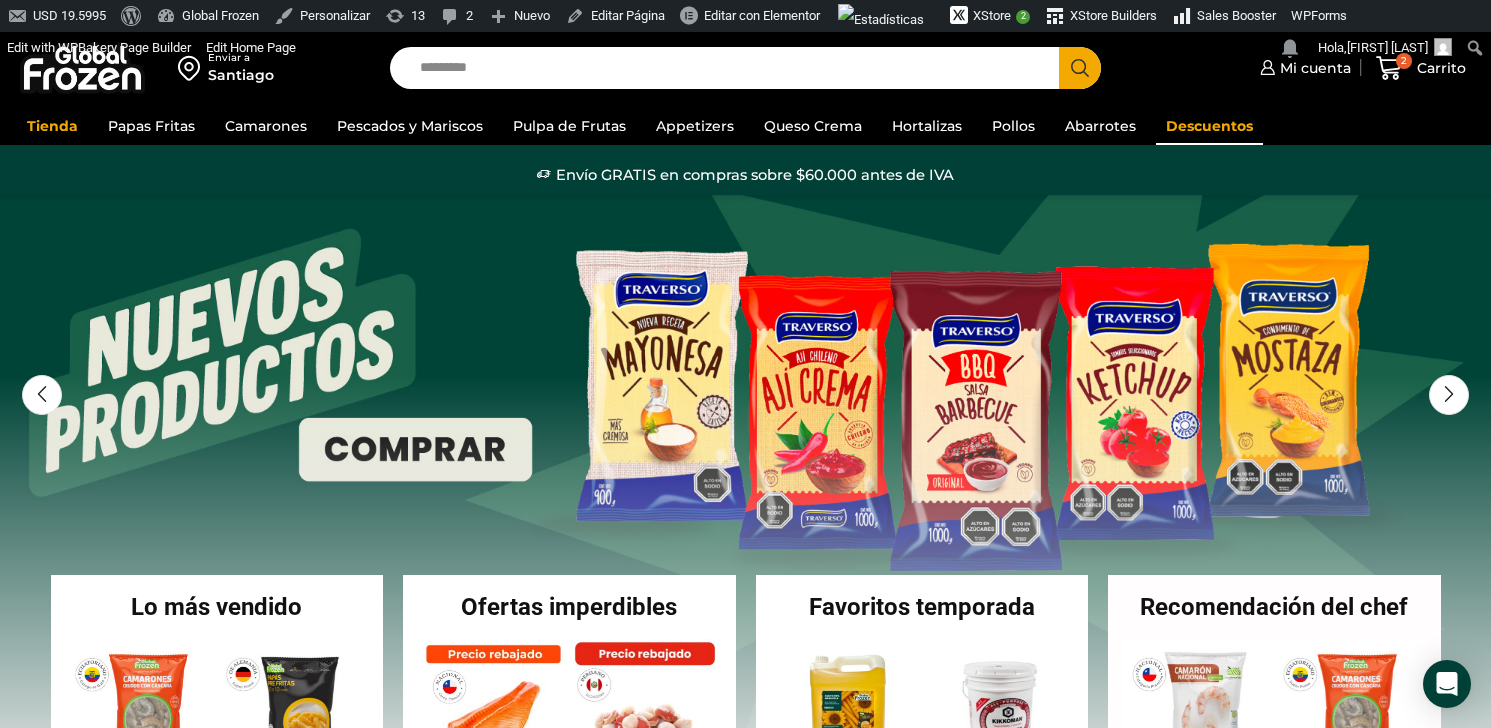 click on "Descuentos" at bounding box center (1209, 126) 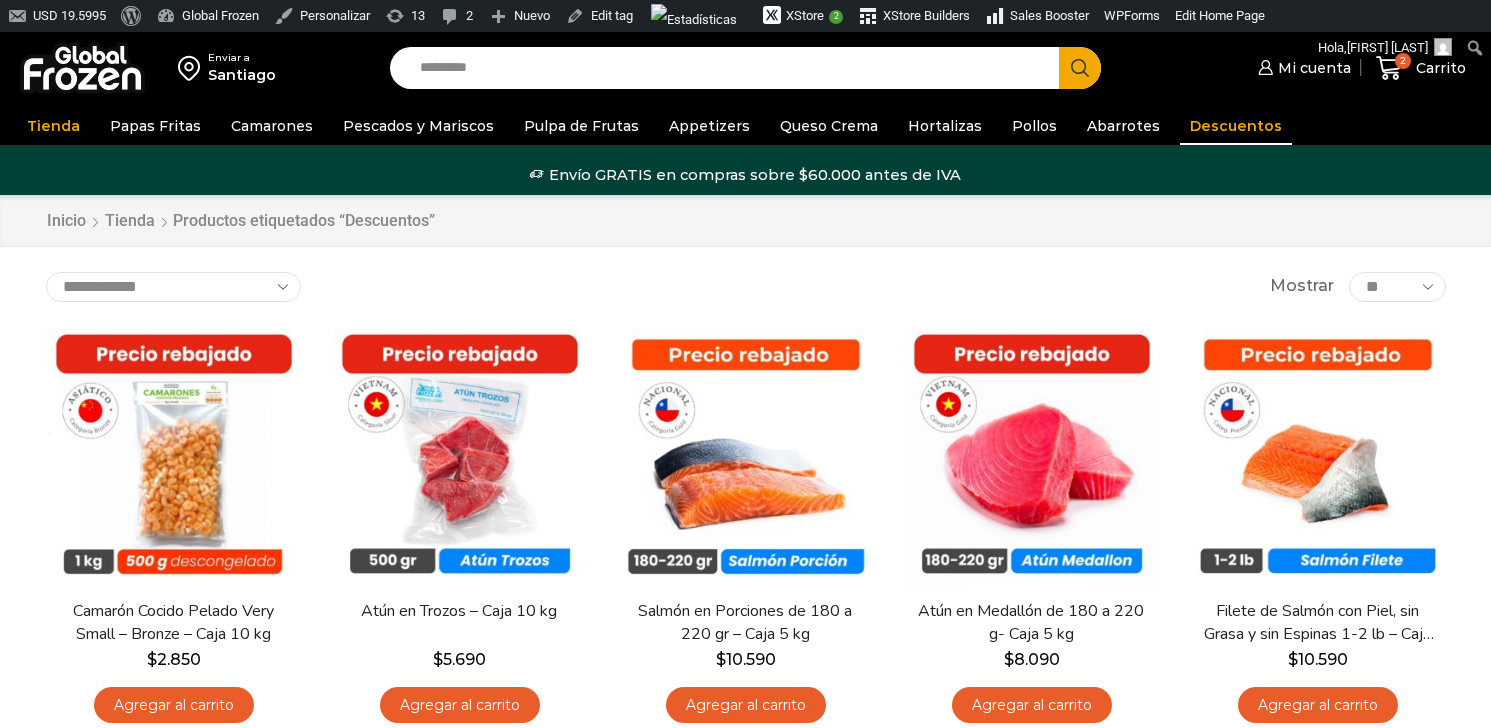scroll, scrollTop: 0, scrollLeft: 0, axis: both 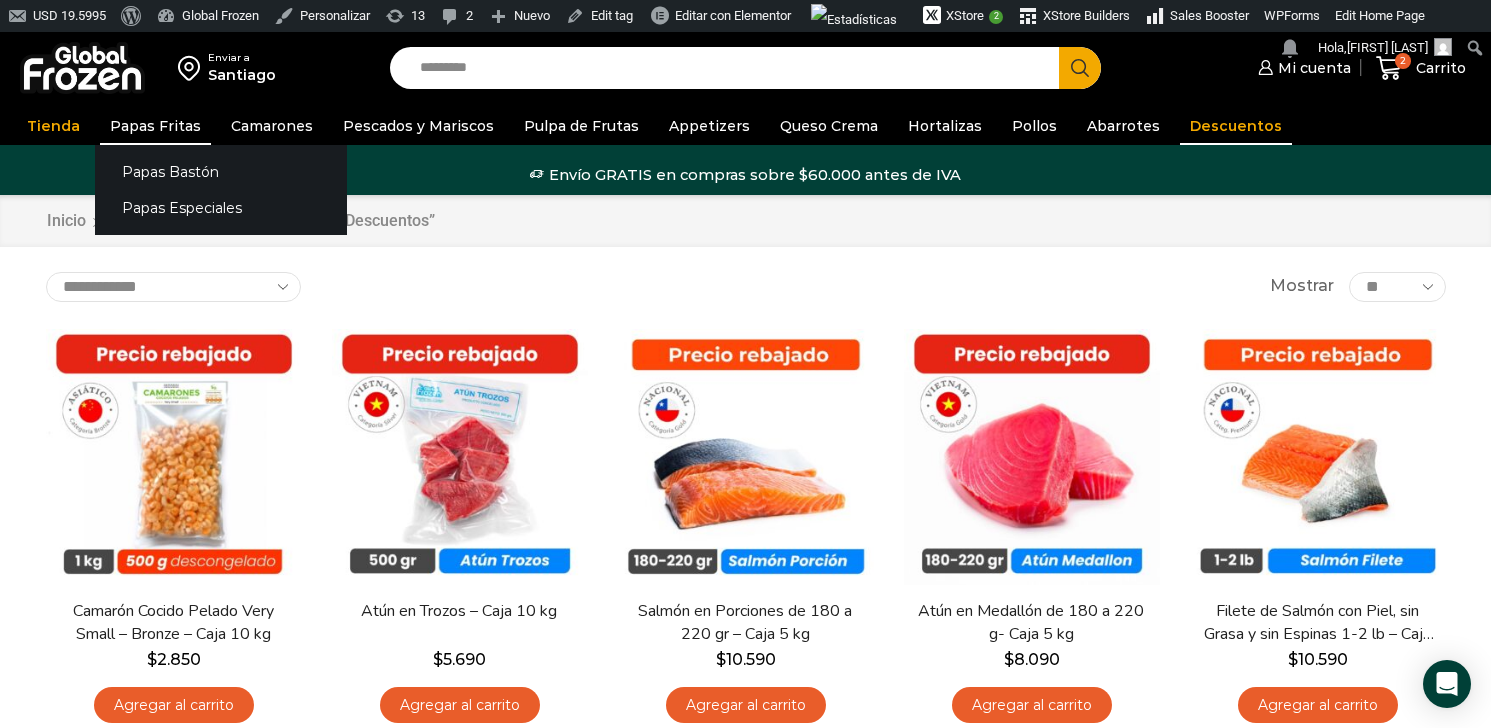 click on "Papas Fritas" at bounding box center (155, 126) 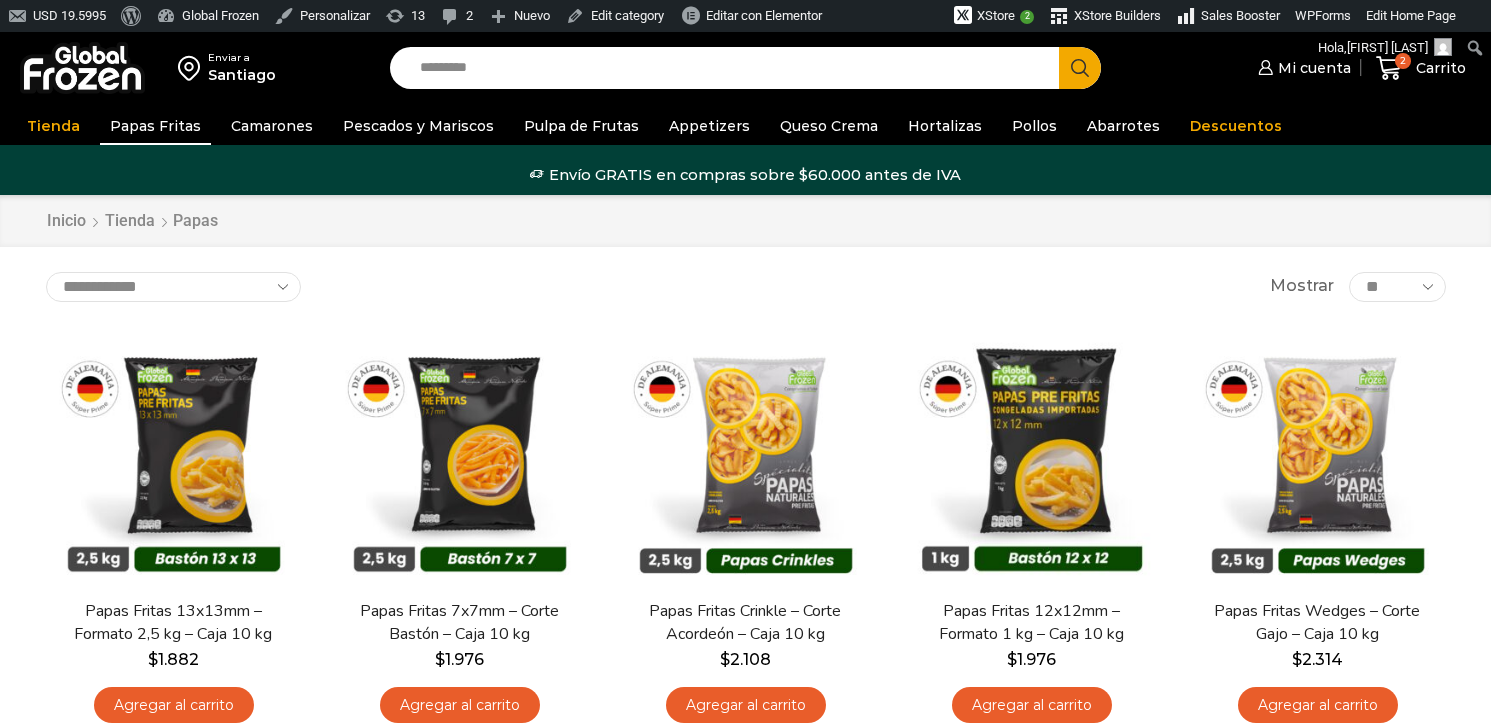 scroll, scrollTop: 0, scrollLeft: 0, axis: both 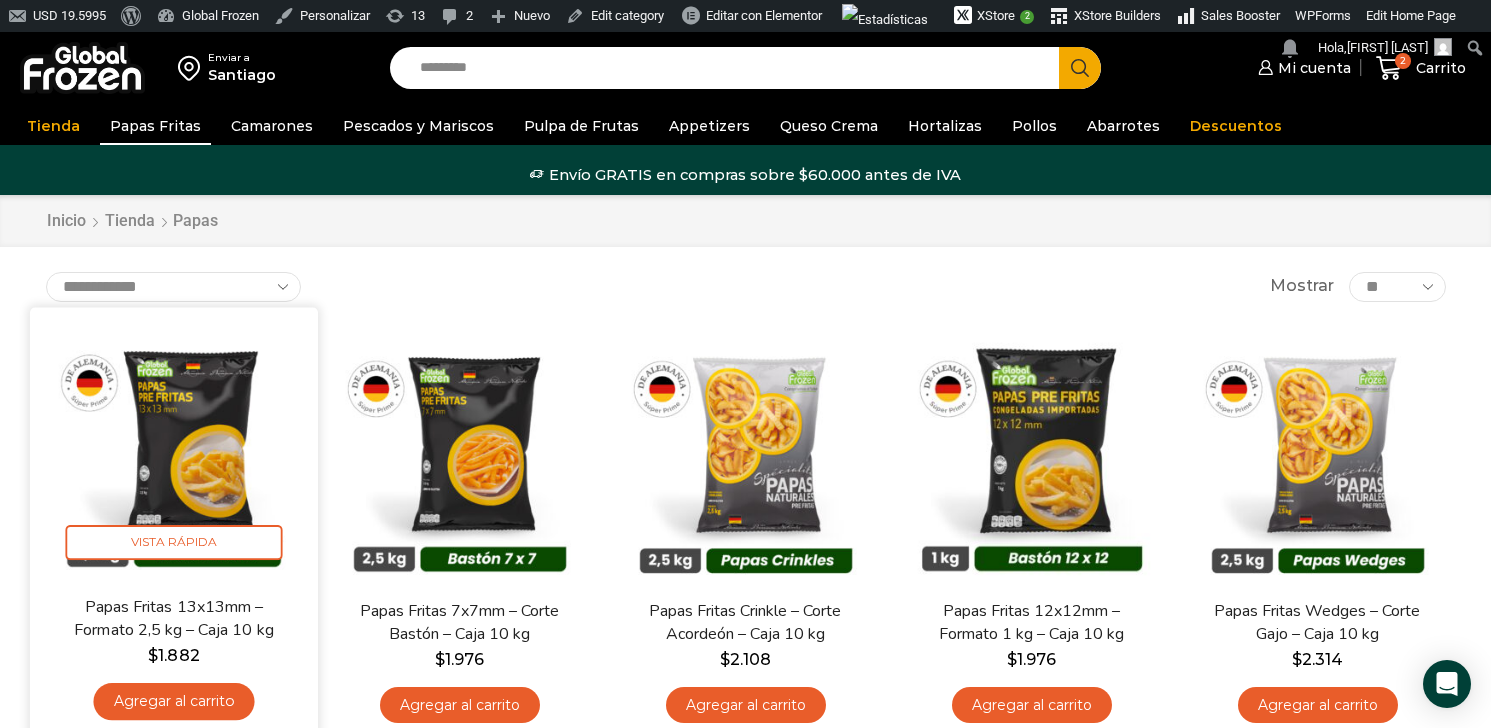 click at bounding box center [174, 451] 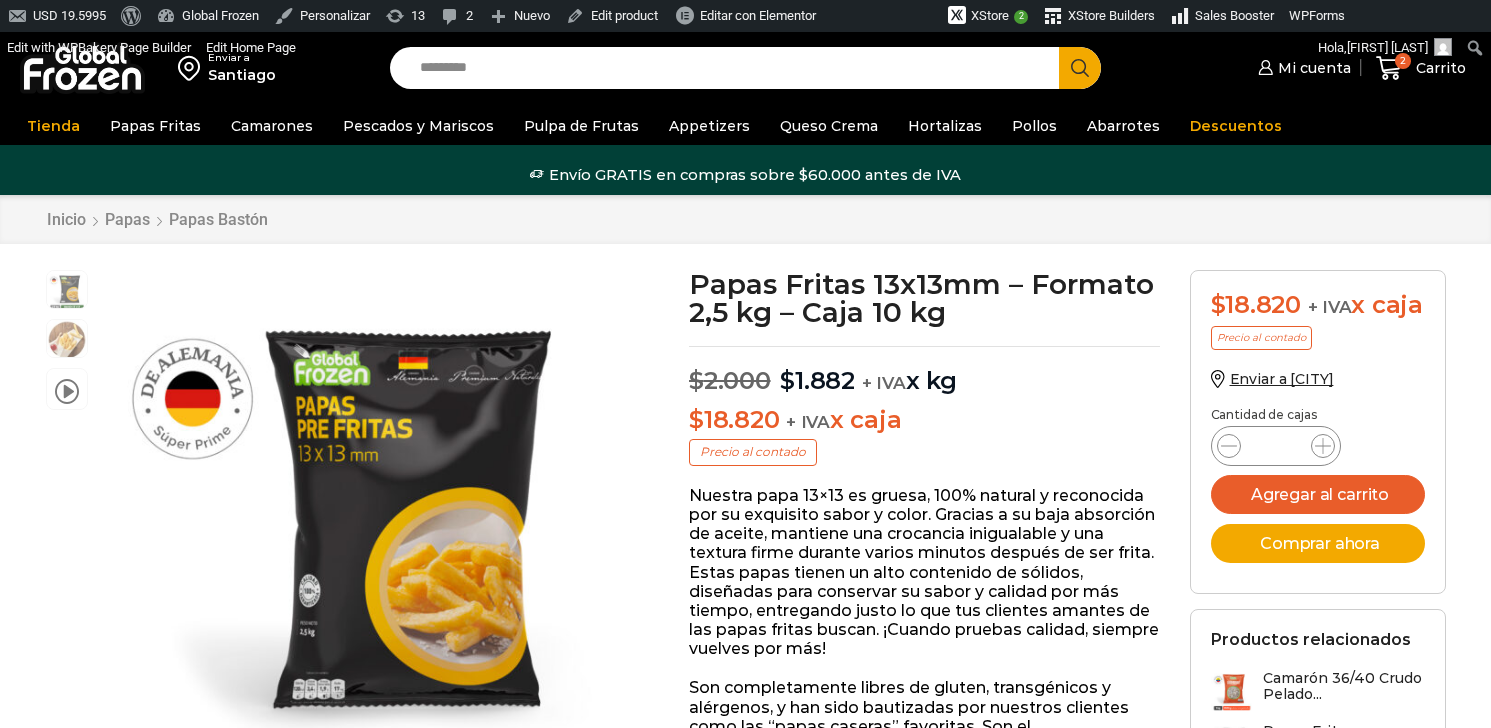 scroll, scrollTop: 0, scrollLeft: 0, axis: both 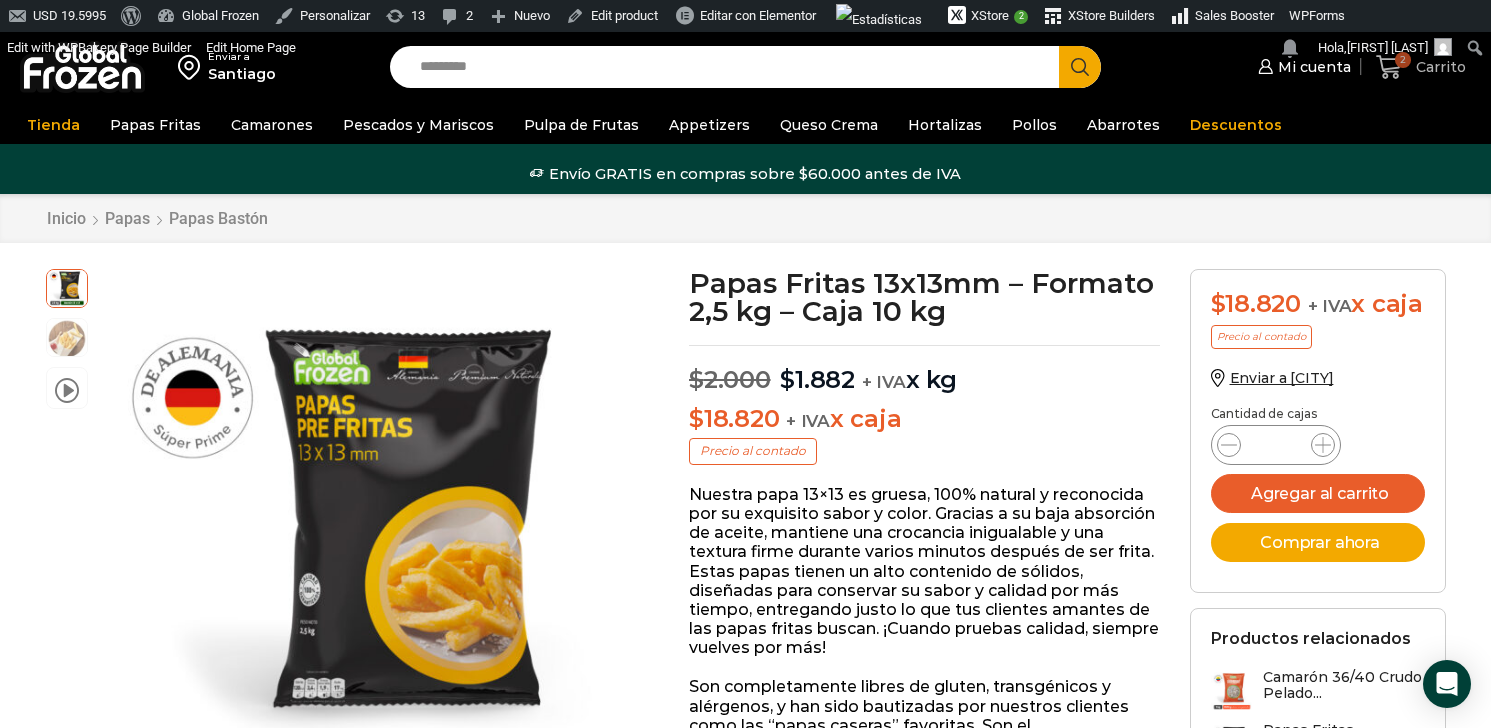 click at bounding box center [1389, 67] 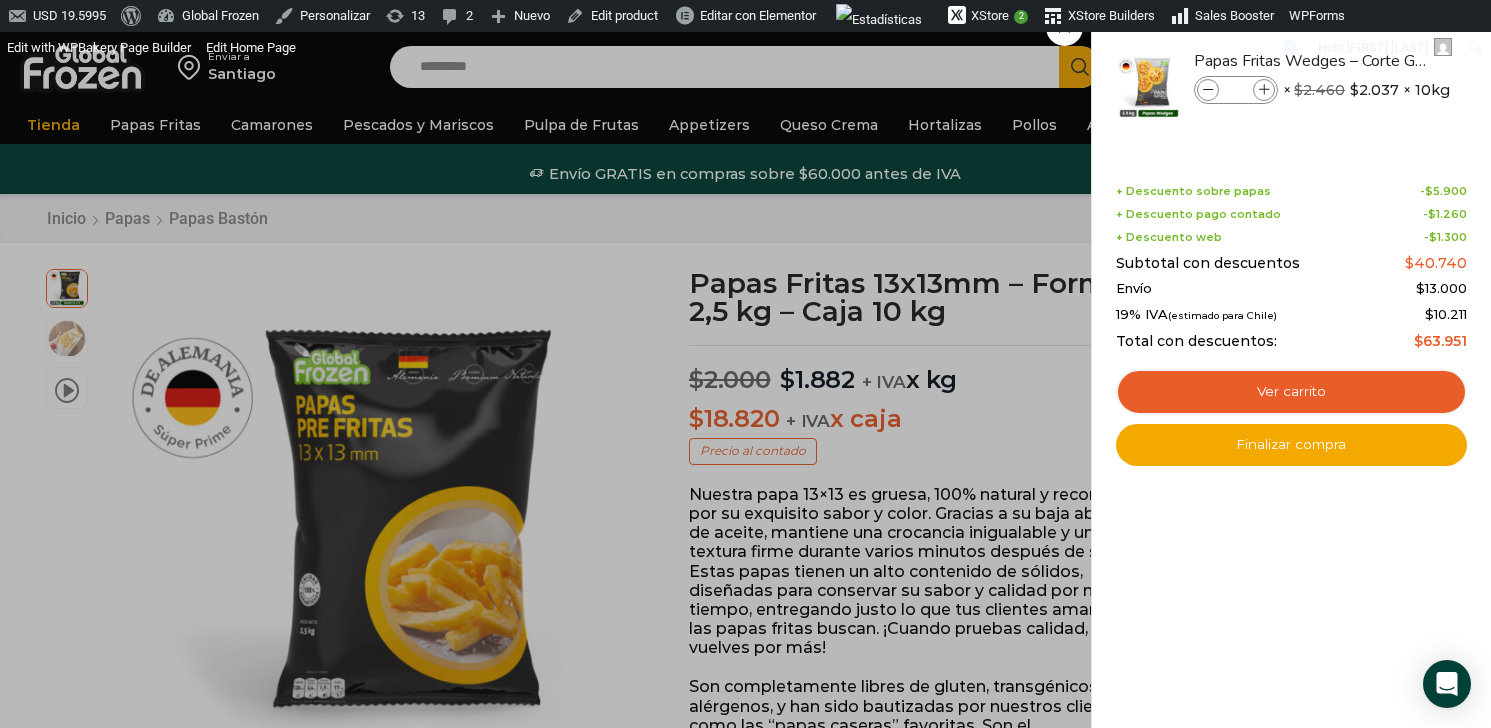 click on "2
Carrito
2
2
Shopping Cart
*
$" at bounding box center (1421, 67) 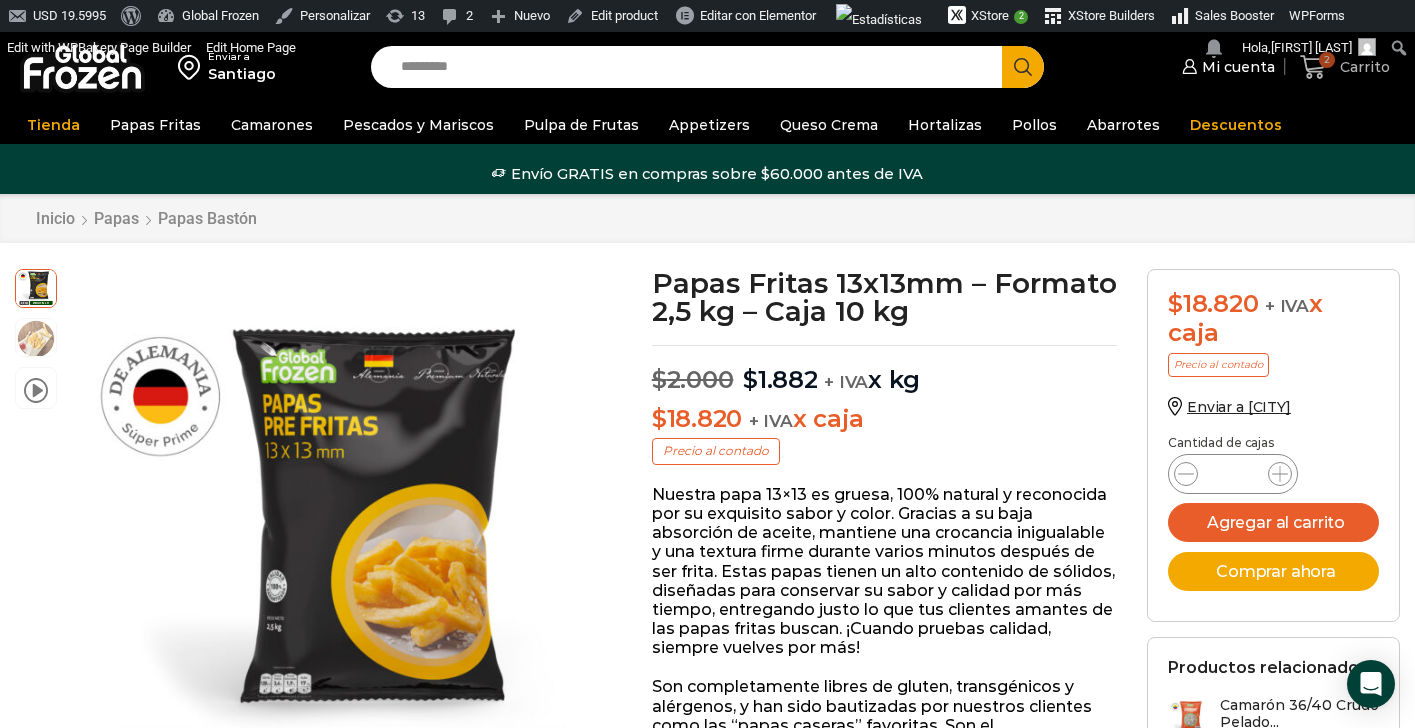 click at bounding box center (1313, 67) 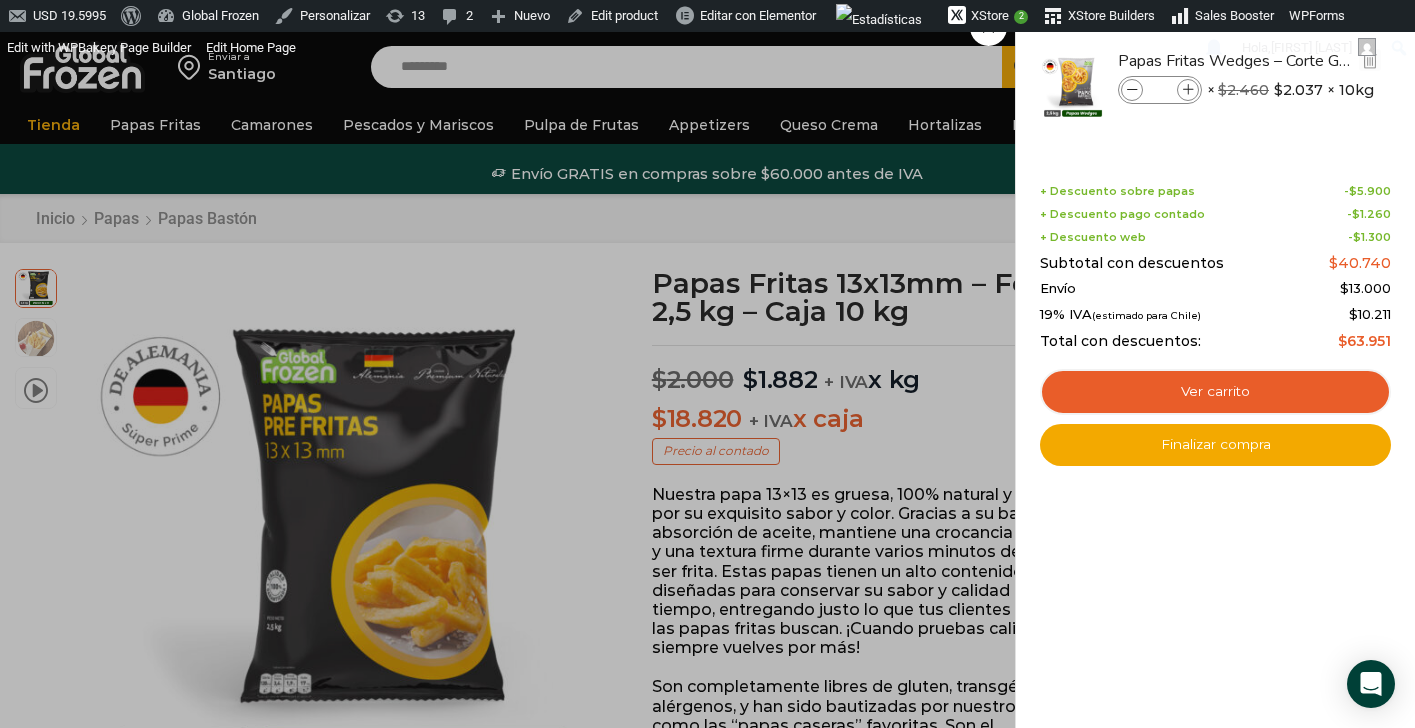 click at bounding box center (1132, 90) 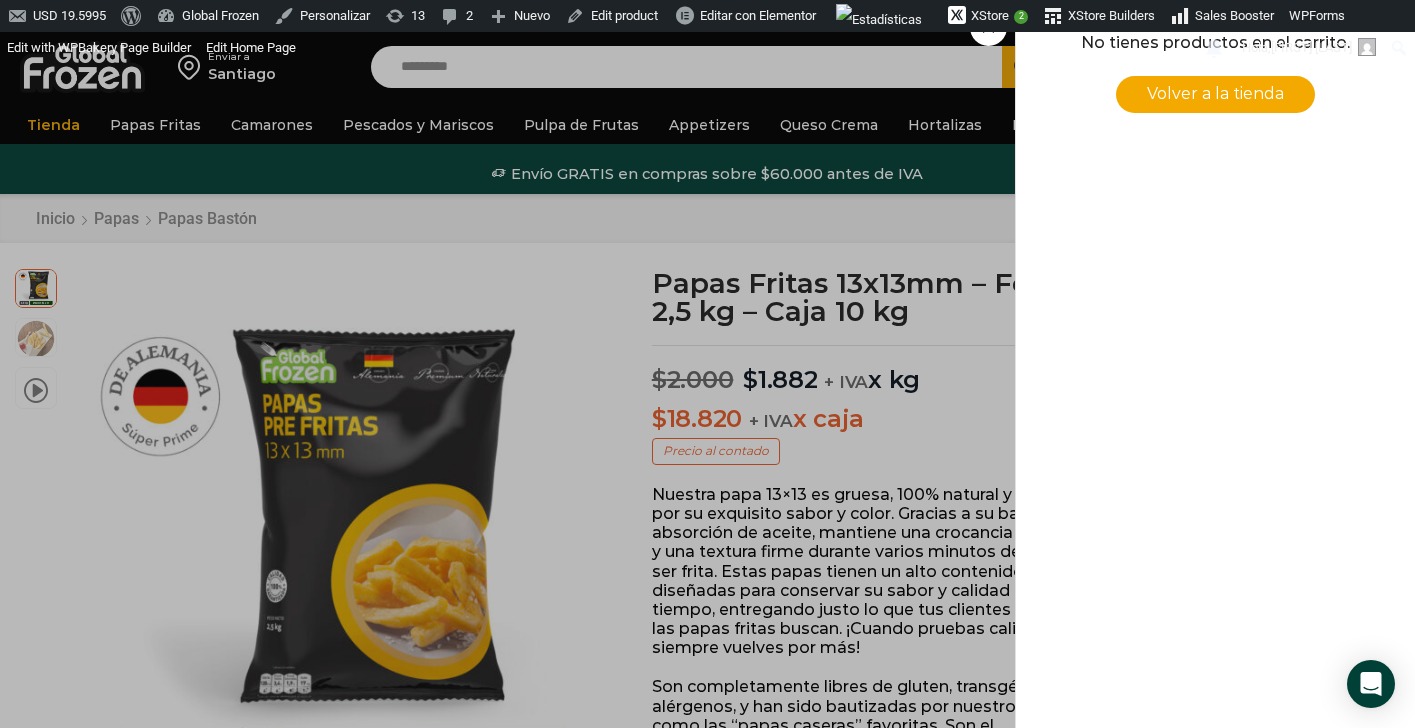 click on "0
Carrito
0
0
Shopping Cart
No tienes productos en el carrito.
Volver a la tienda
Shopping cart                     (0) - $ -" at bounding box center (1345, 67) 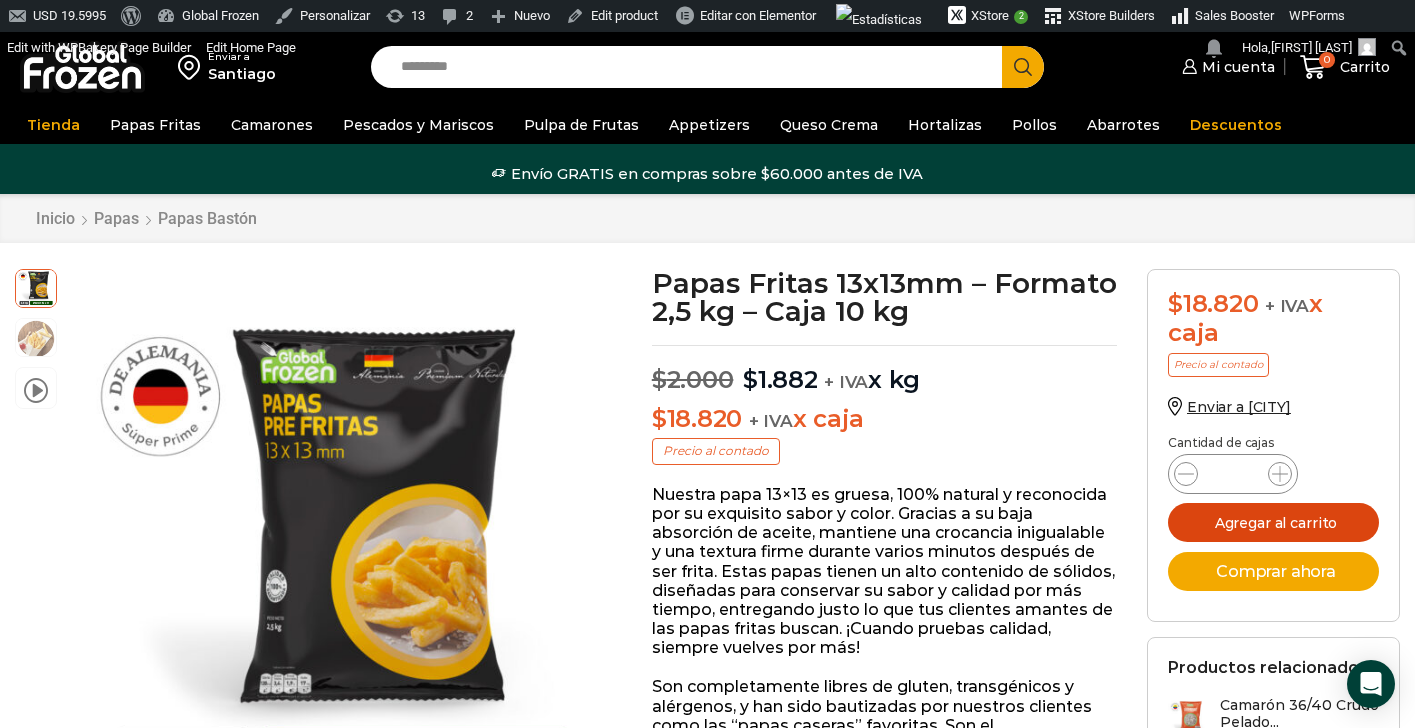 click on "Agregar al carrito" at bounding box center (1273, 522) 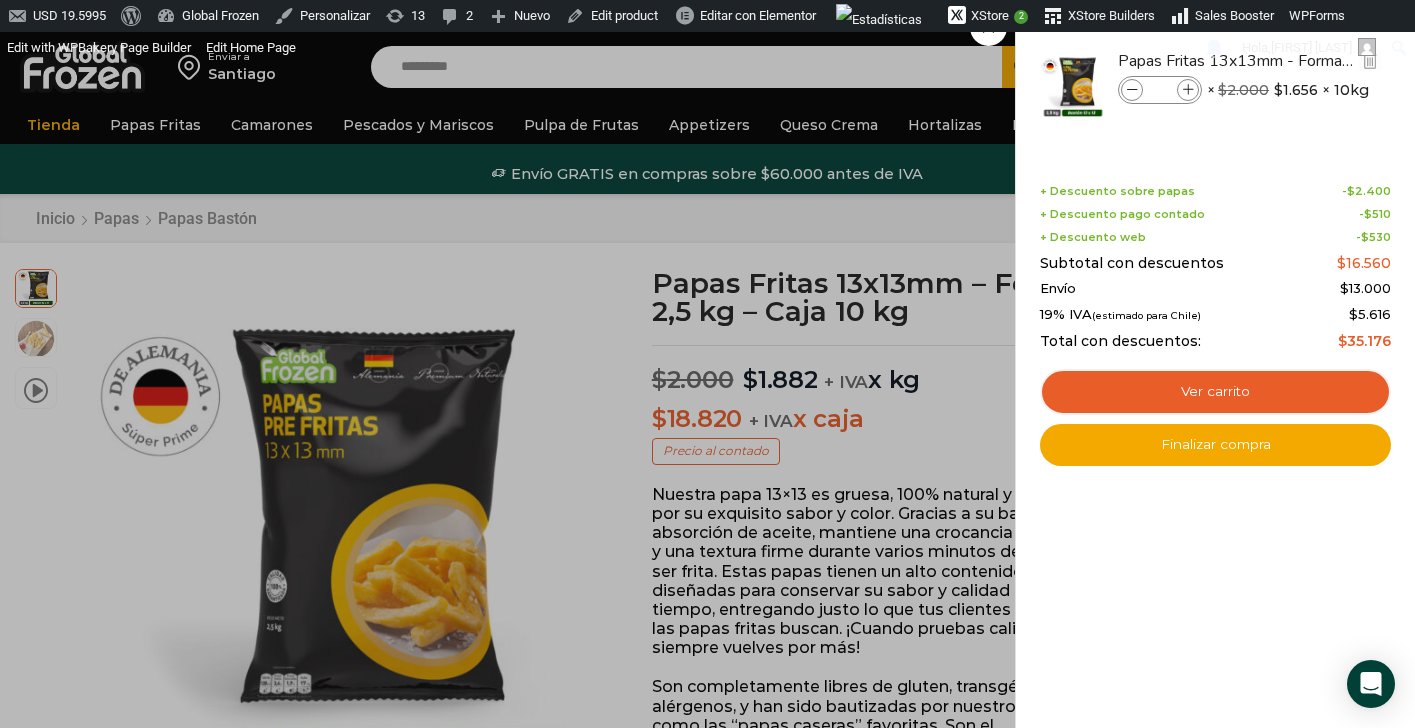 click at bounding box center (1188, 90) 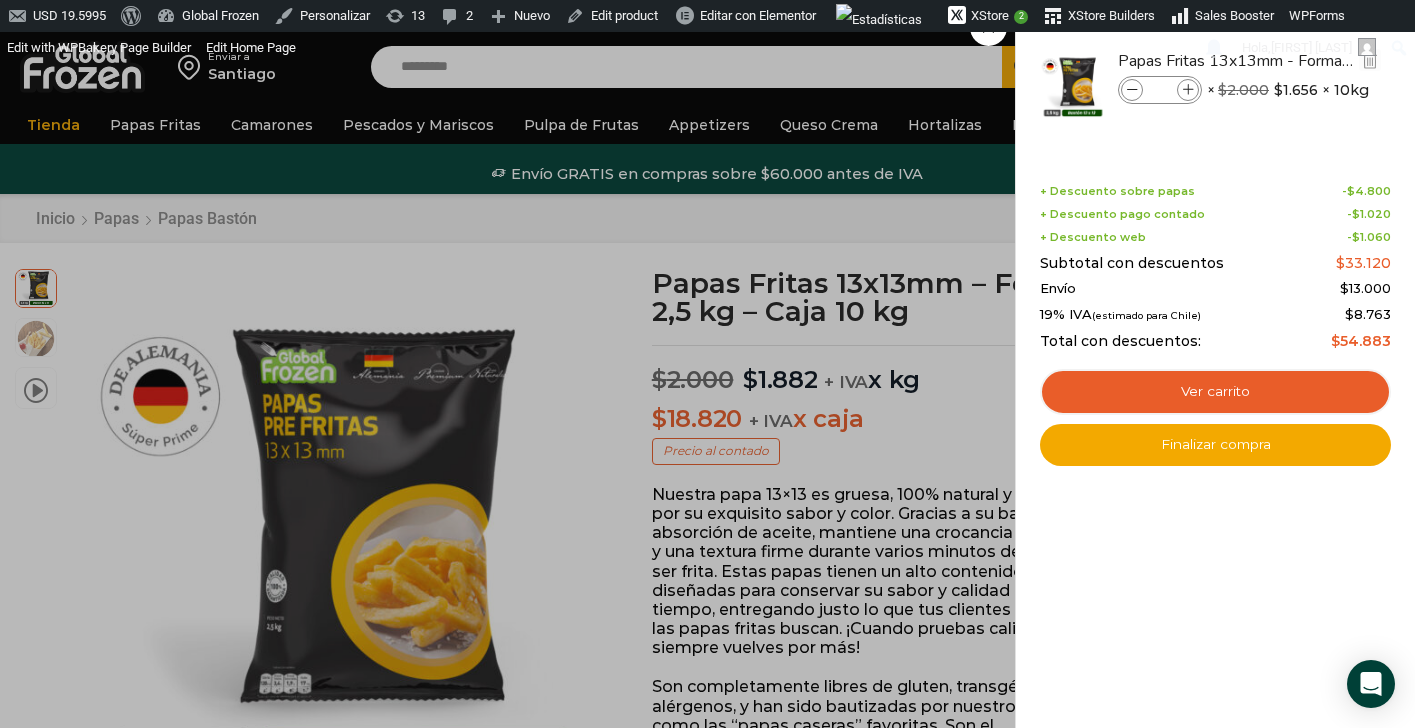 click at bounding box center [1132, 90] 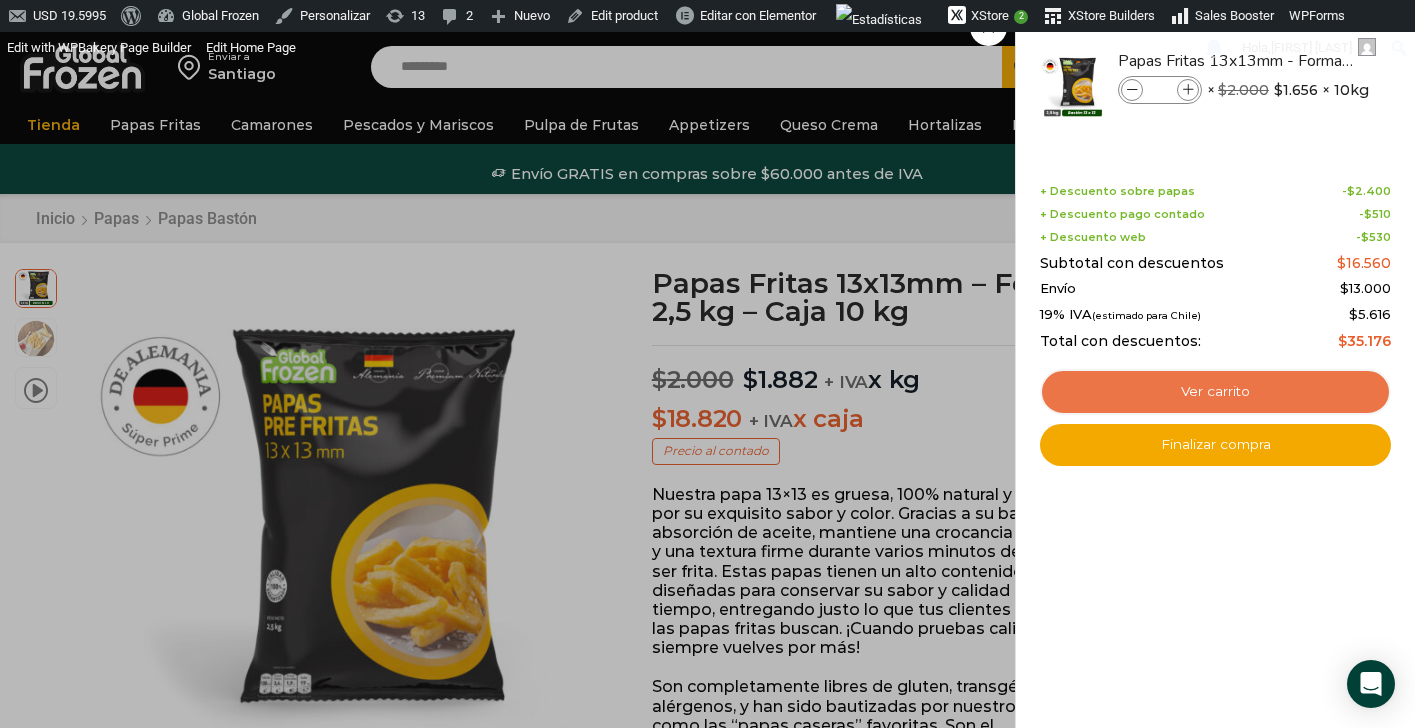 click on "Ver carrito" at bounding box center (1215, 392) 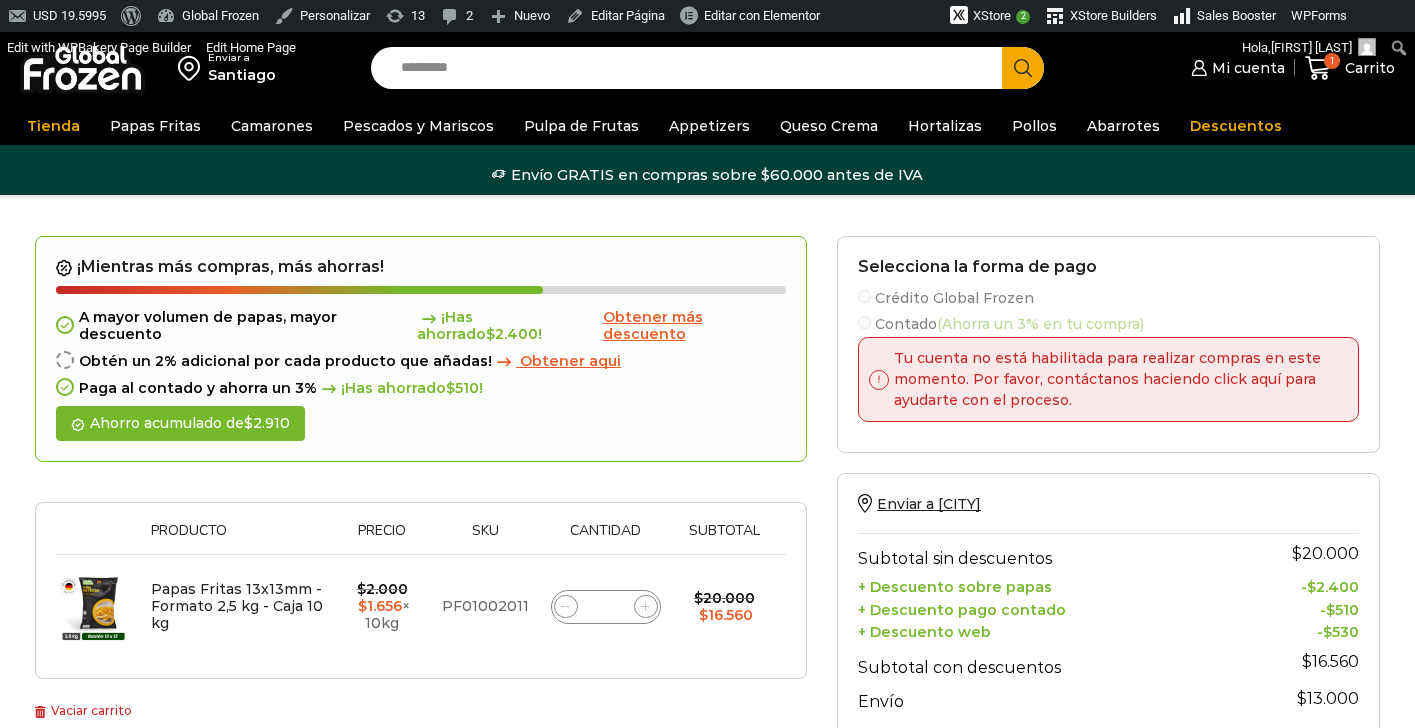 scroll, scrollTop: 0, scrollLeft: 0, axis: both 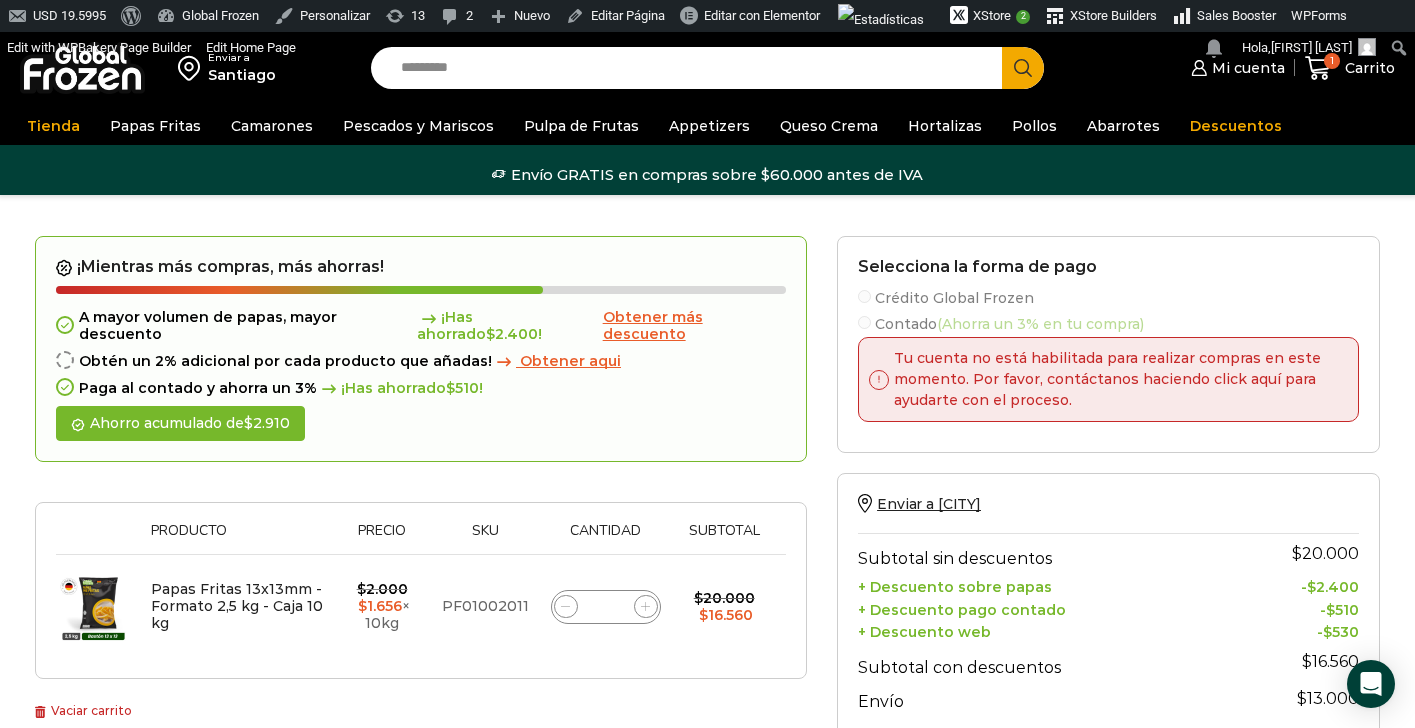 click at bounding box center [82, 68] 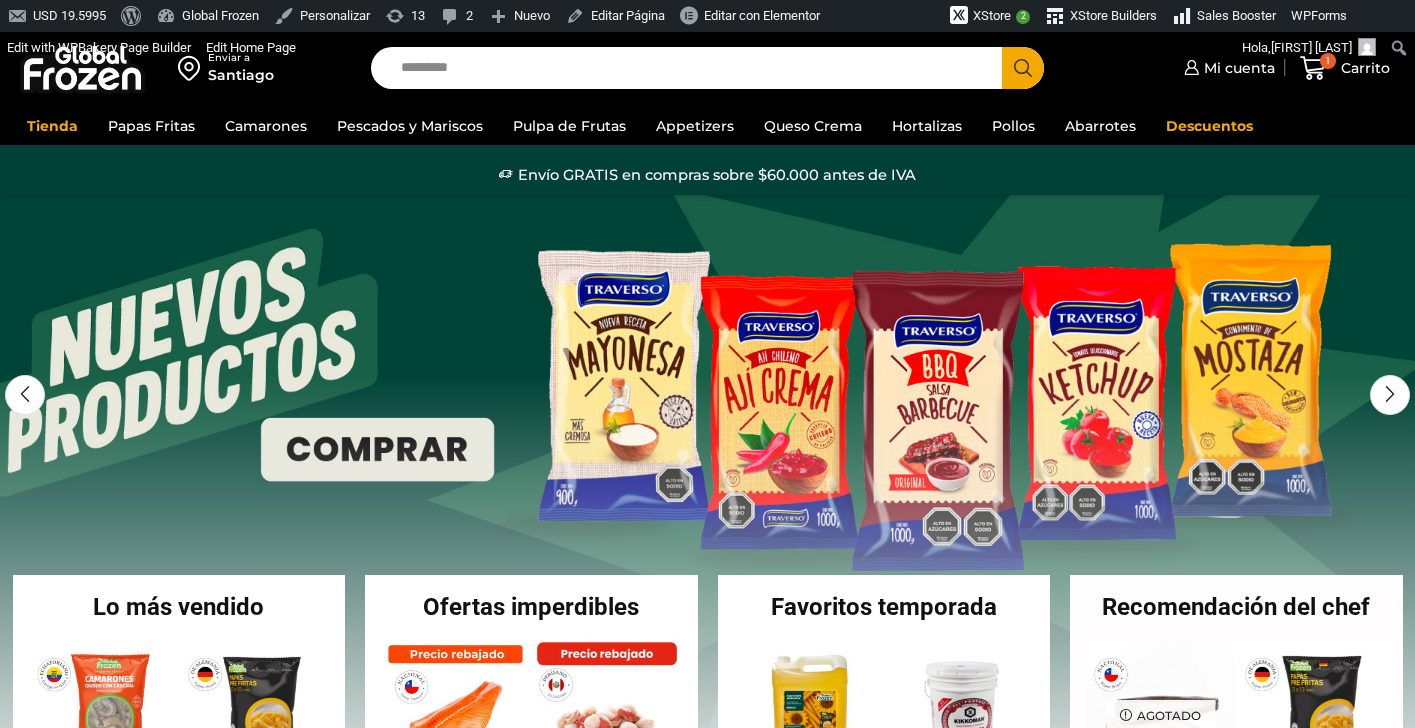 scroll, scrollTop: 0, scrollLeft: 0, axis: both 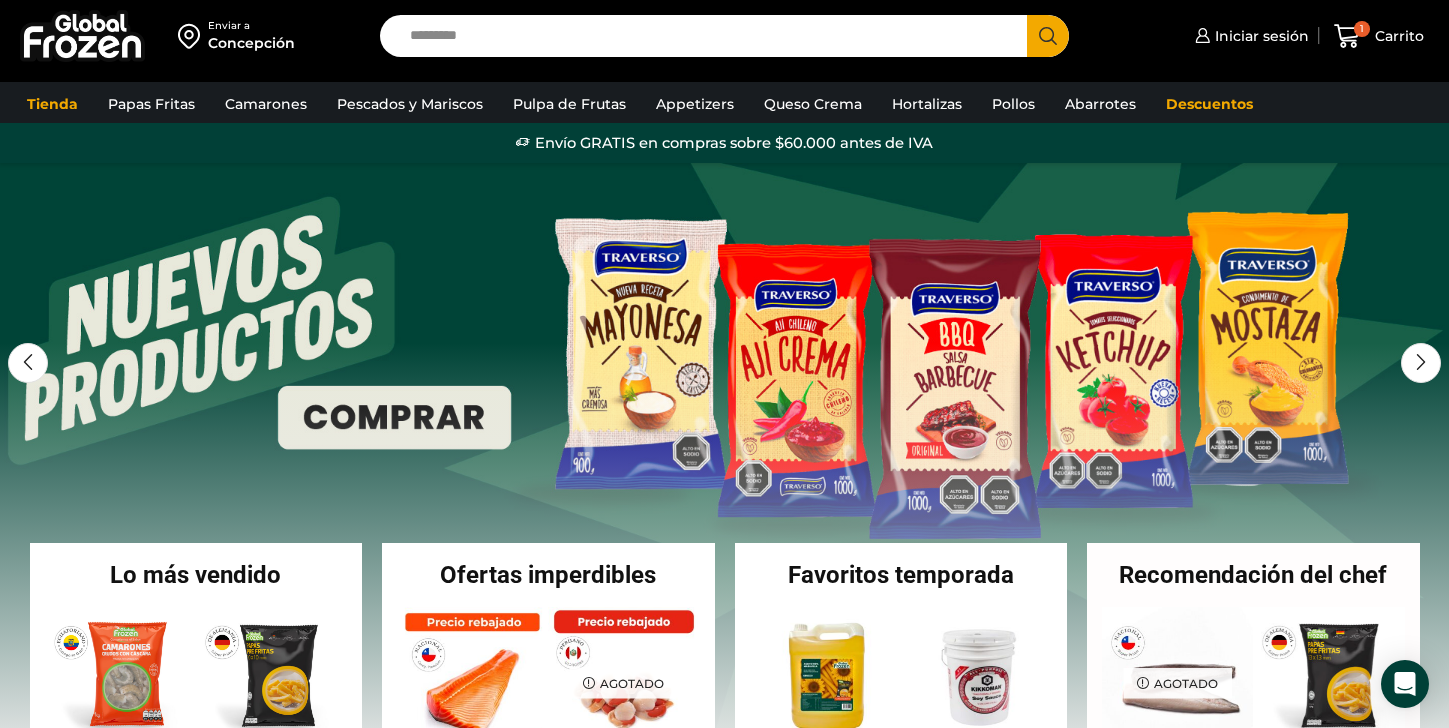 click at bounding box center [82, 36] 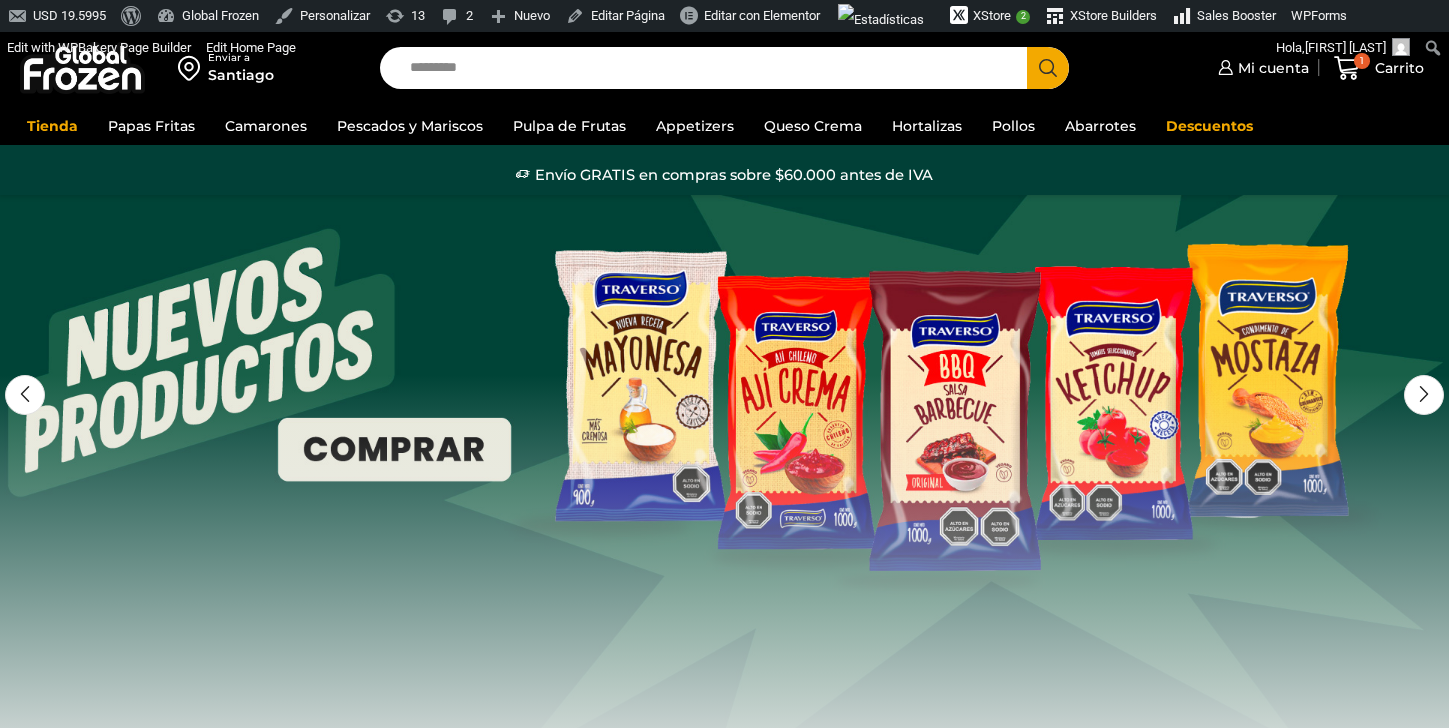 scroll, scrollTop: 0, scrollLeft: 0, axis: both 